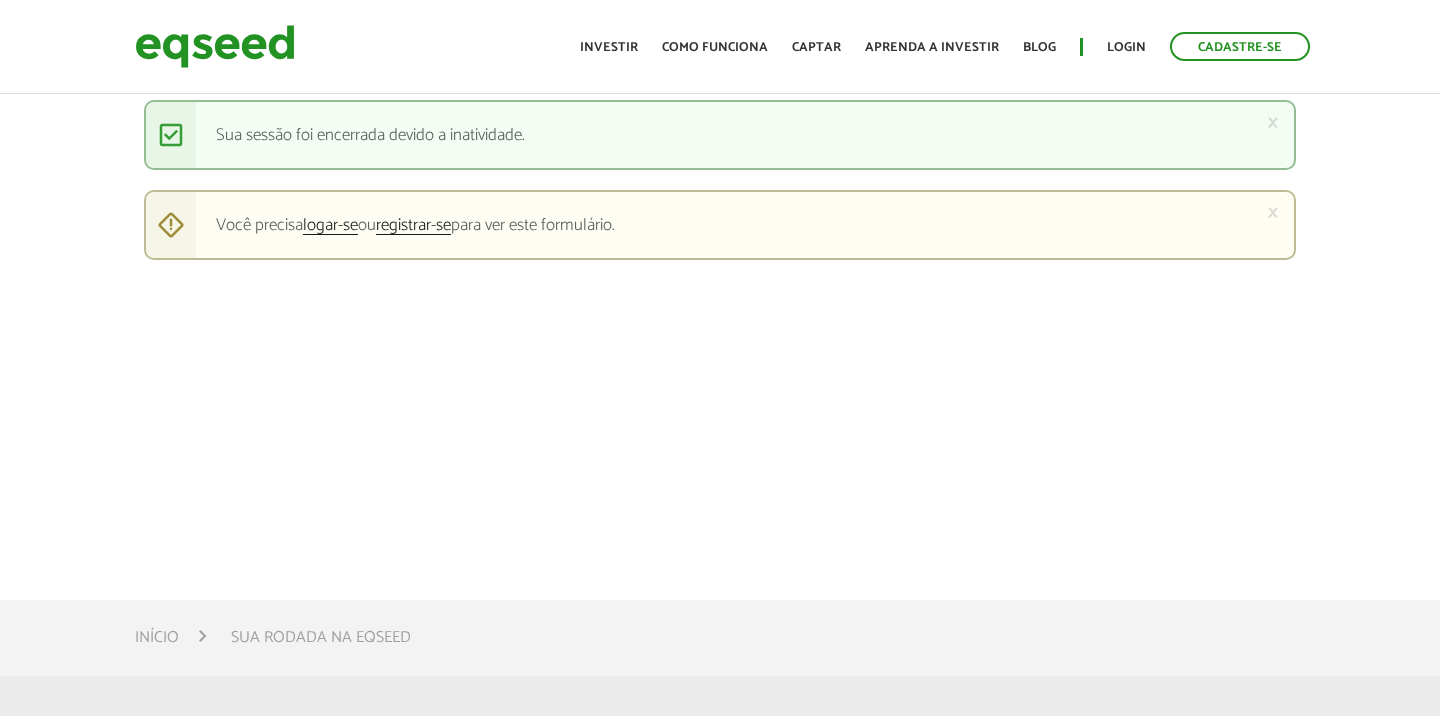 scroll, scrollTop: 0, scrollLeft: 0, axis: both 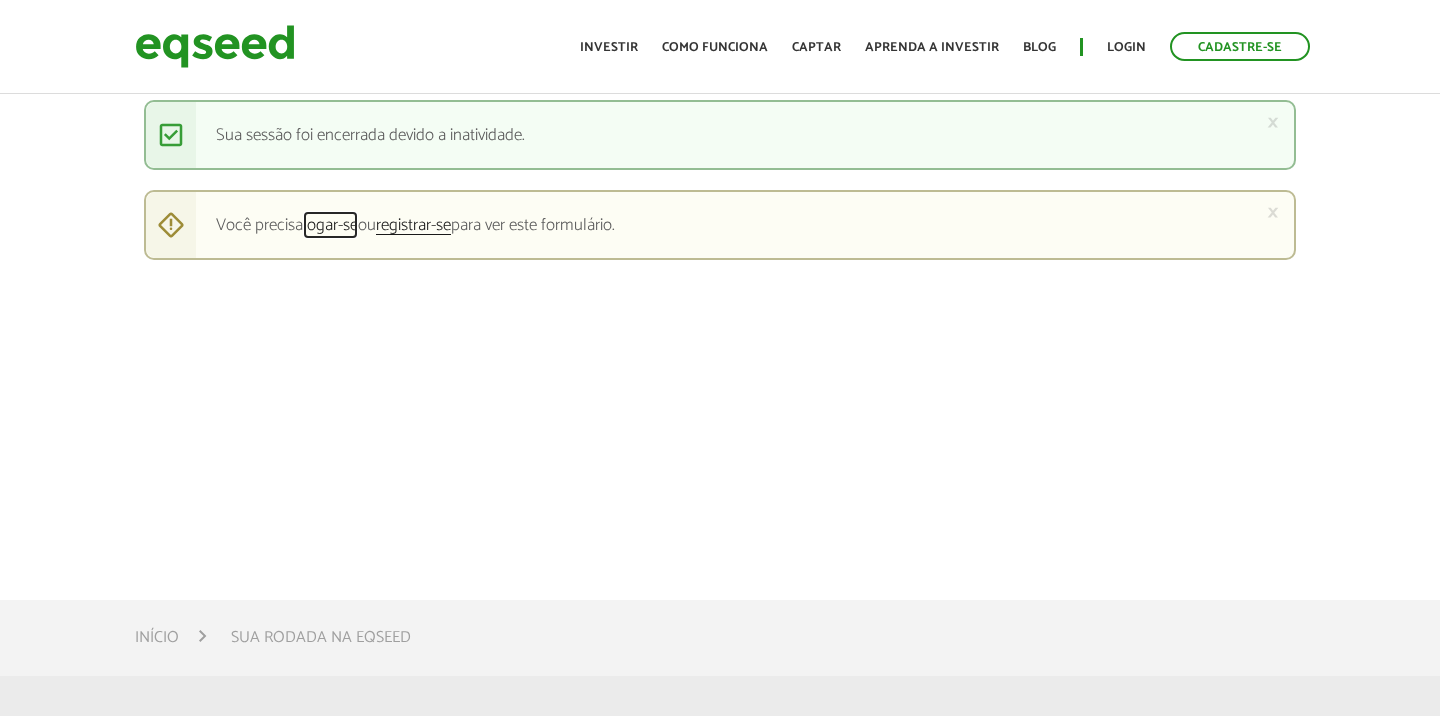 click on "logar-se" at bounding box center (330, 226) 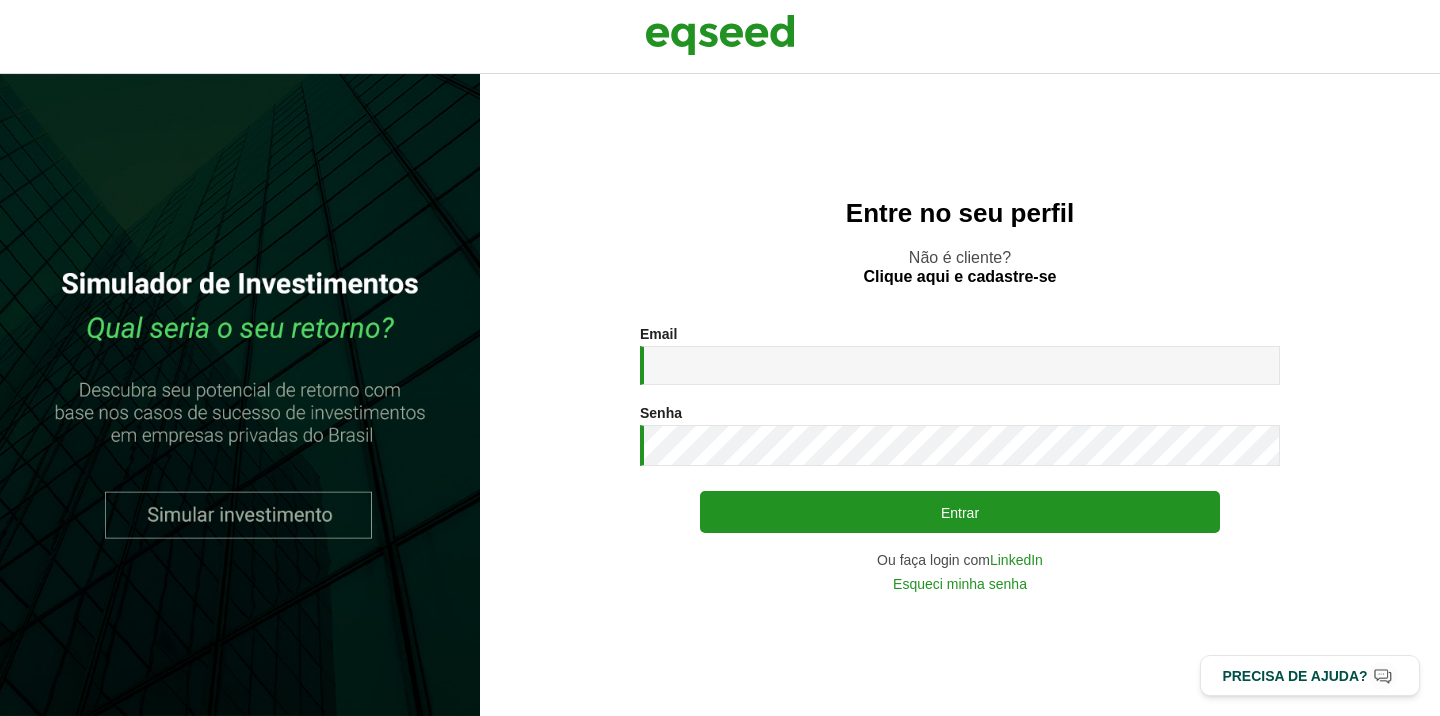 scroll, scrollTop: 0, scrollLeft: 0, axis: both 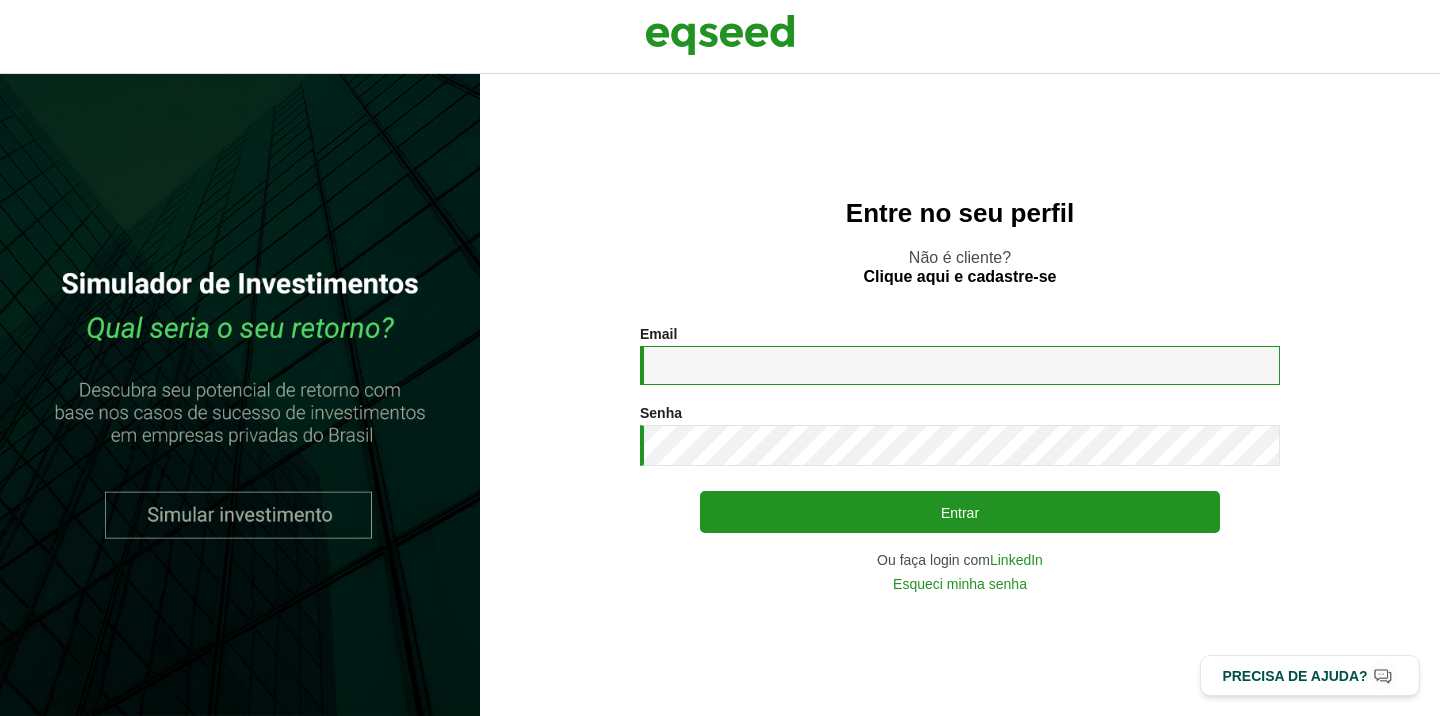 click on "Email  *" at bounding box center (960, 365) 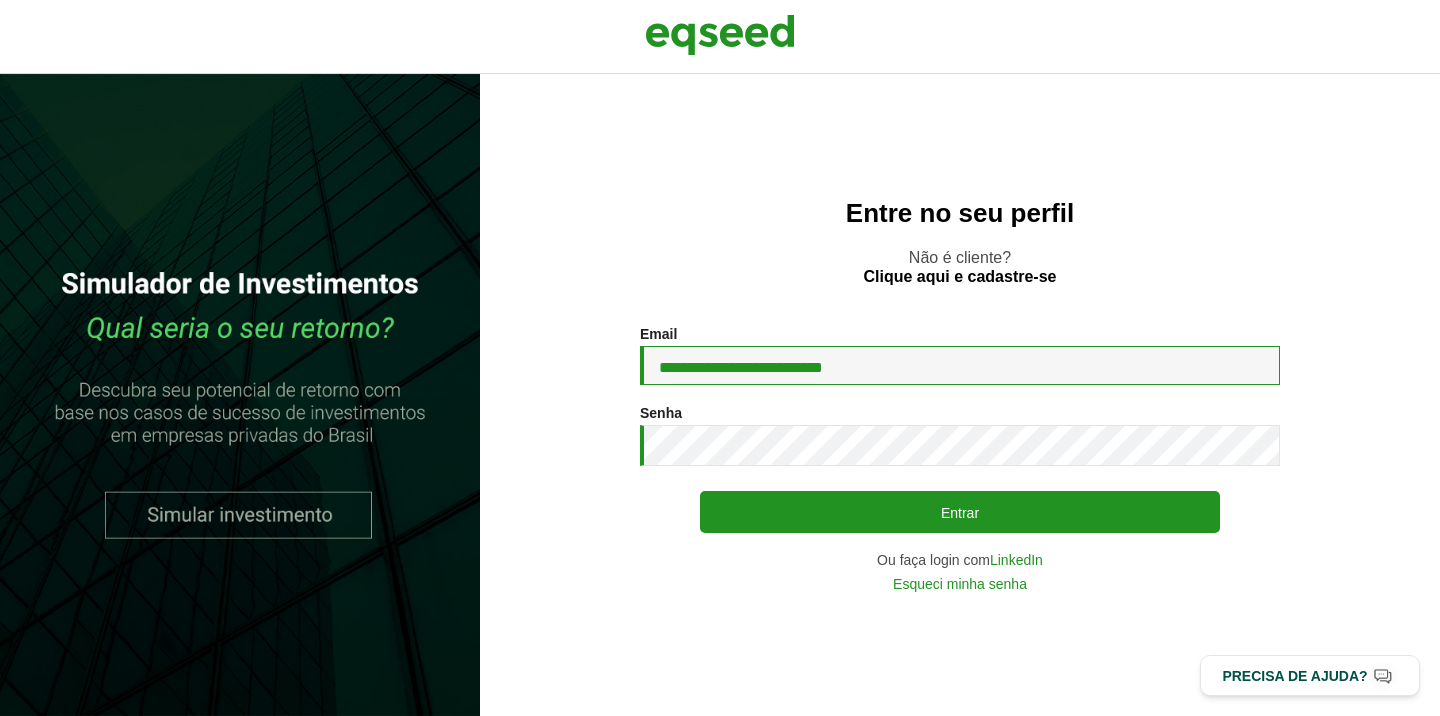type on "**********" 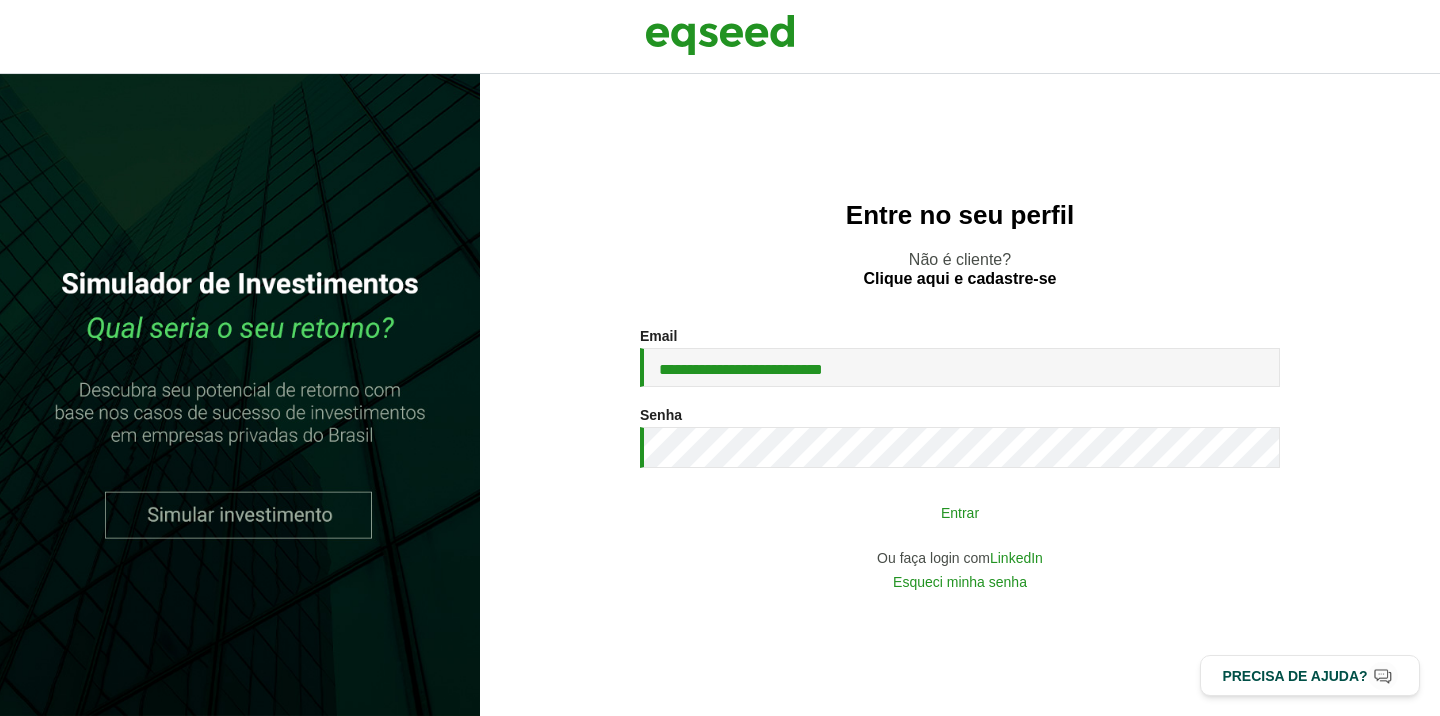 click on "Entrar" at bounding box center [960, 512] 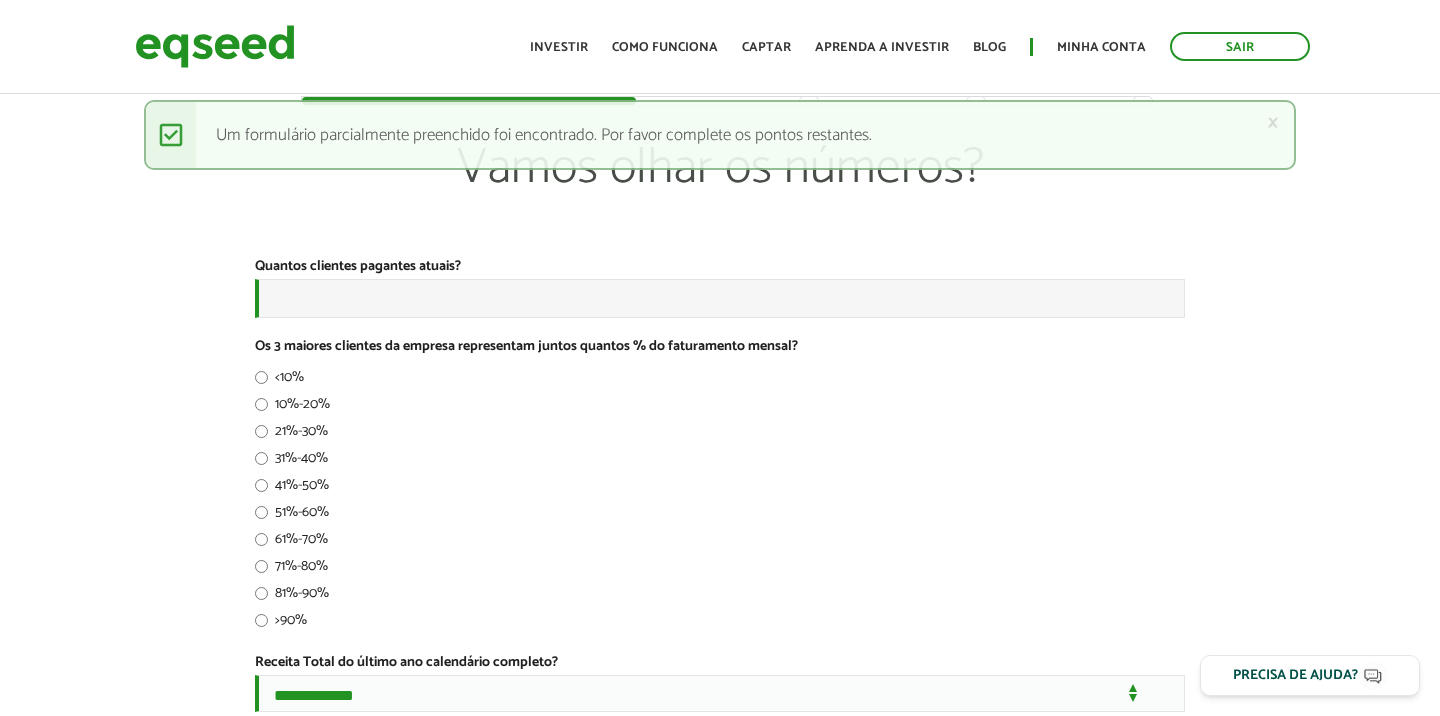 scroll, scrollTop: 0, scrollLeft: 0, axis: both 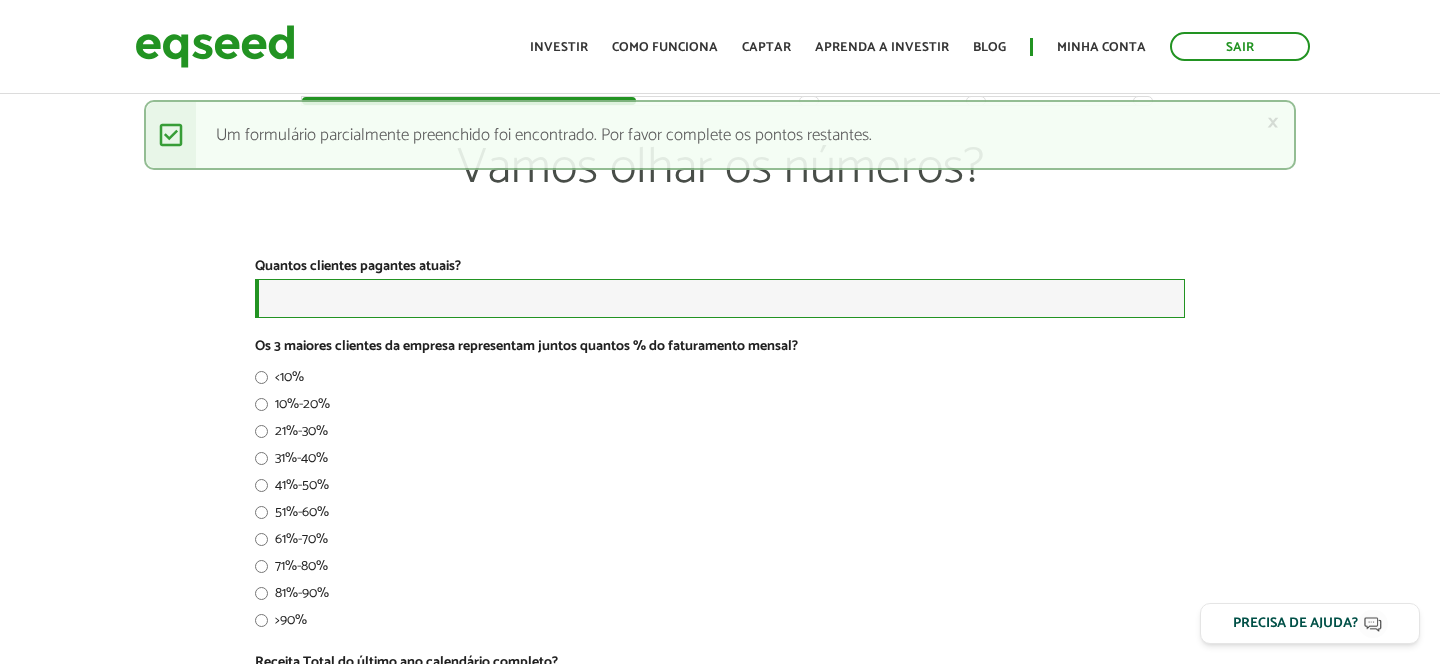 click on "Quantos clientes pagantes atuais?  *" at bounding box center (720, 298) 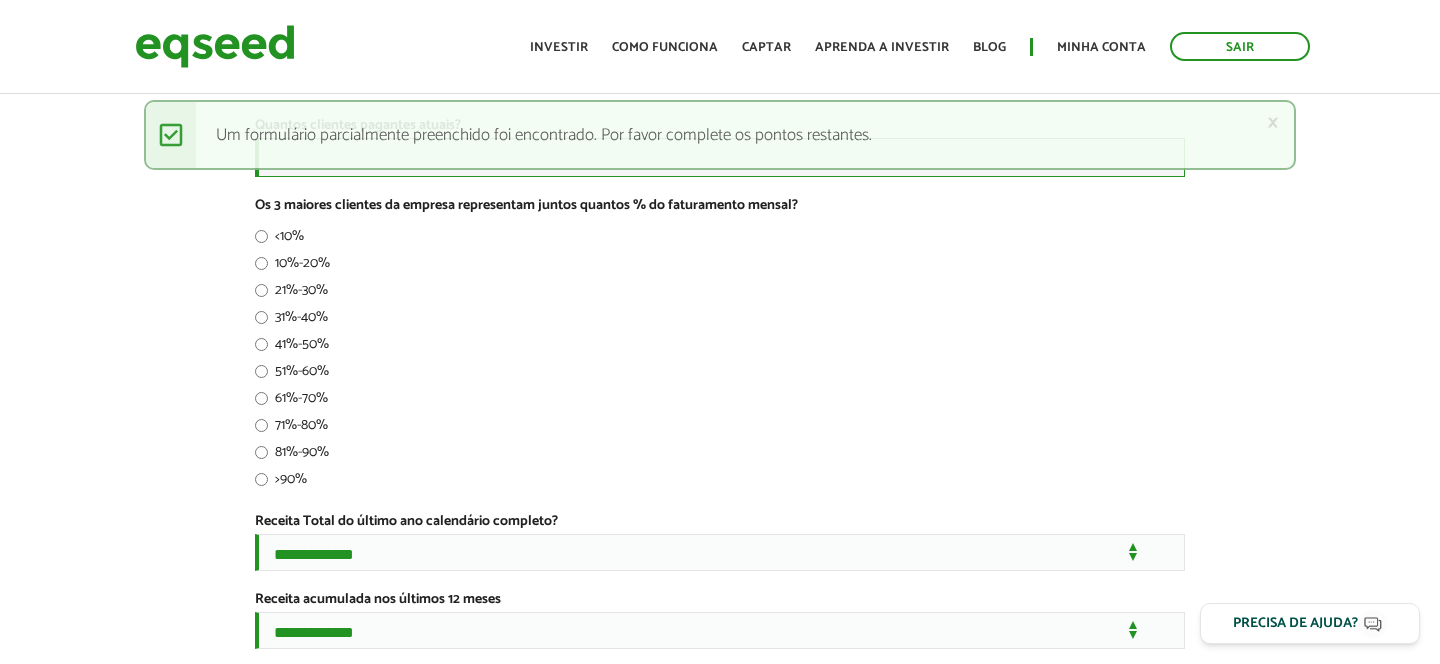 scroll, scrollTop: 0, scrollLeft: 0, axis: both 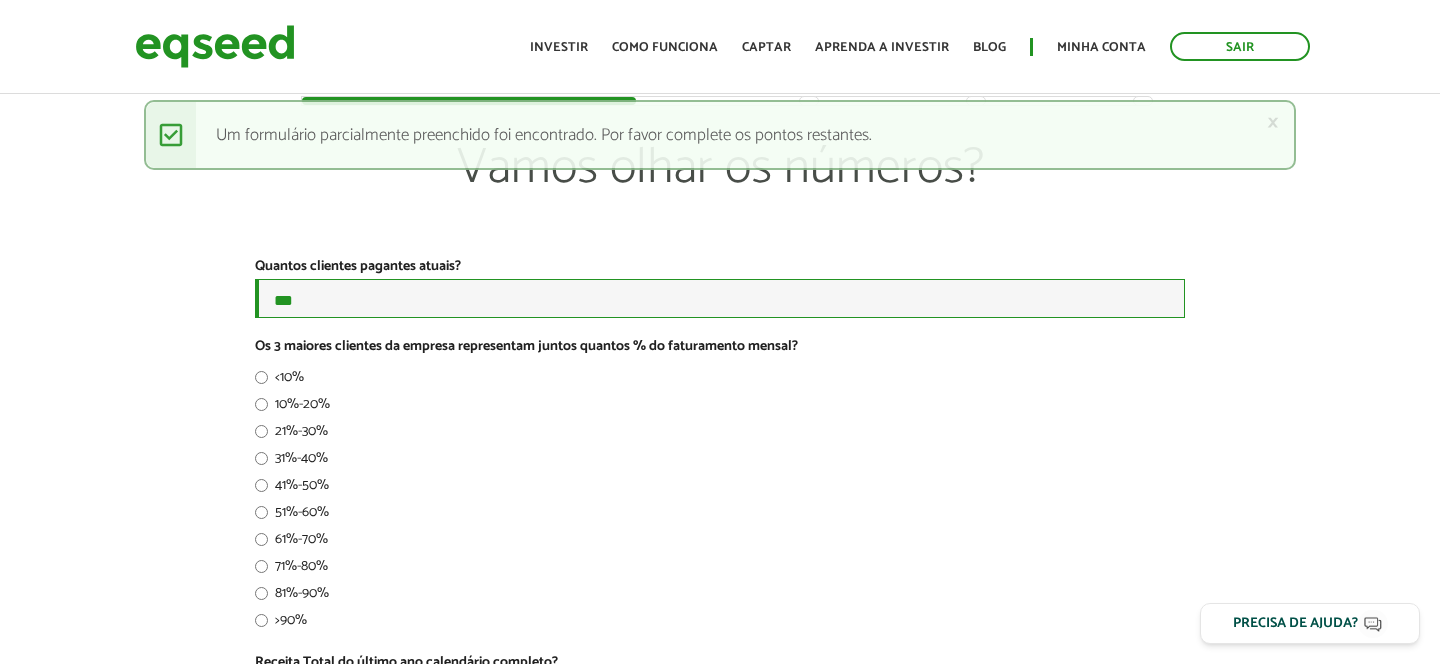 type on "***" 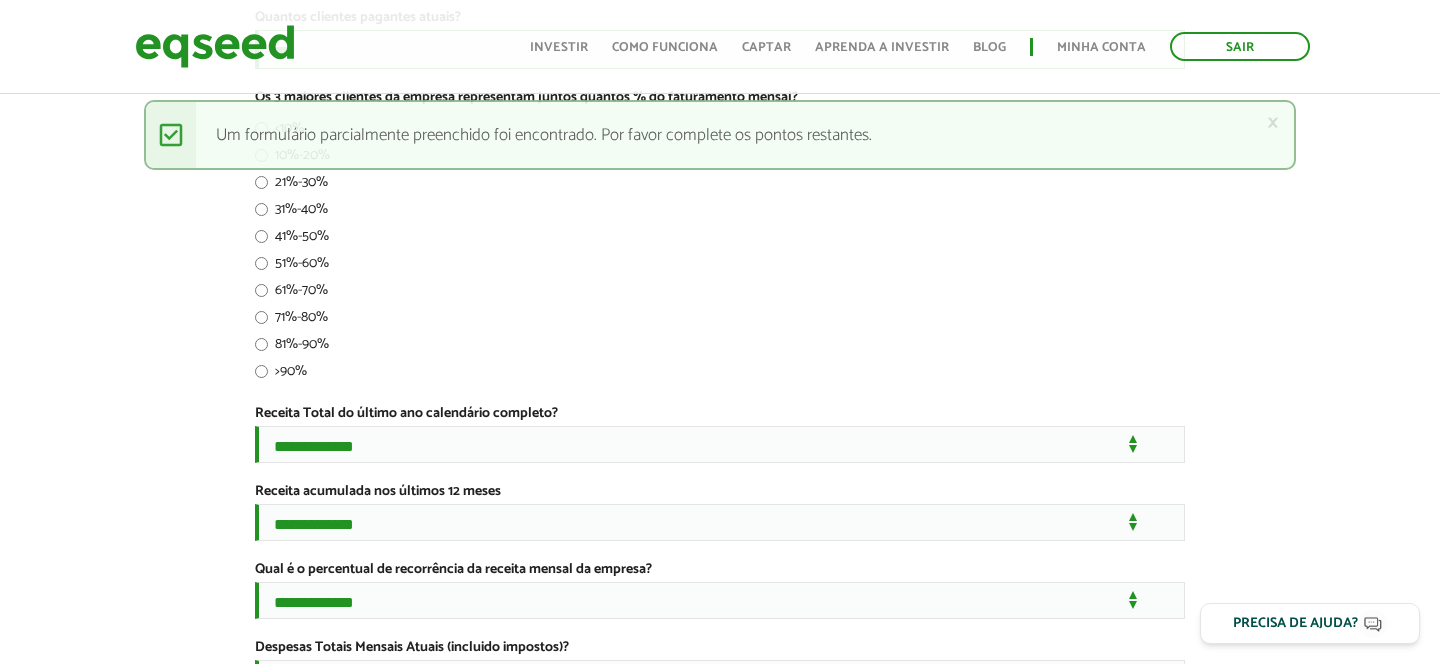 scroll, scrollTop: 257, scrollLeft: 0, axis: vertical 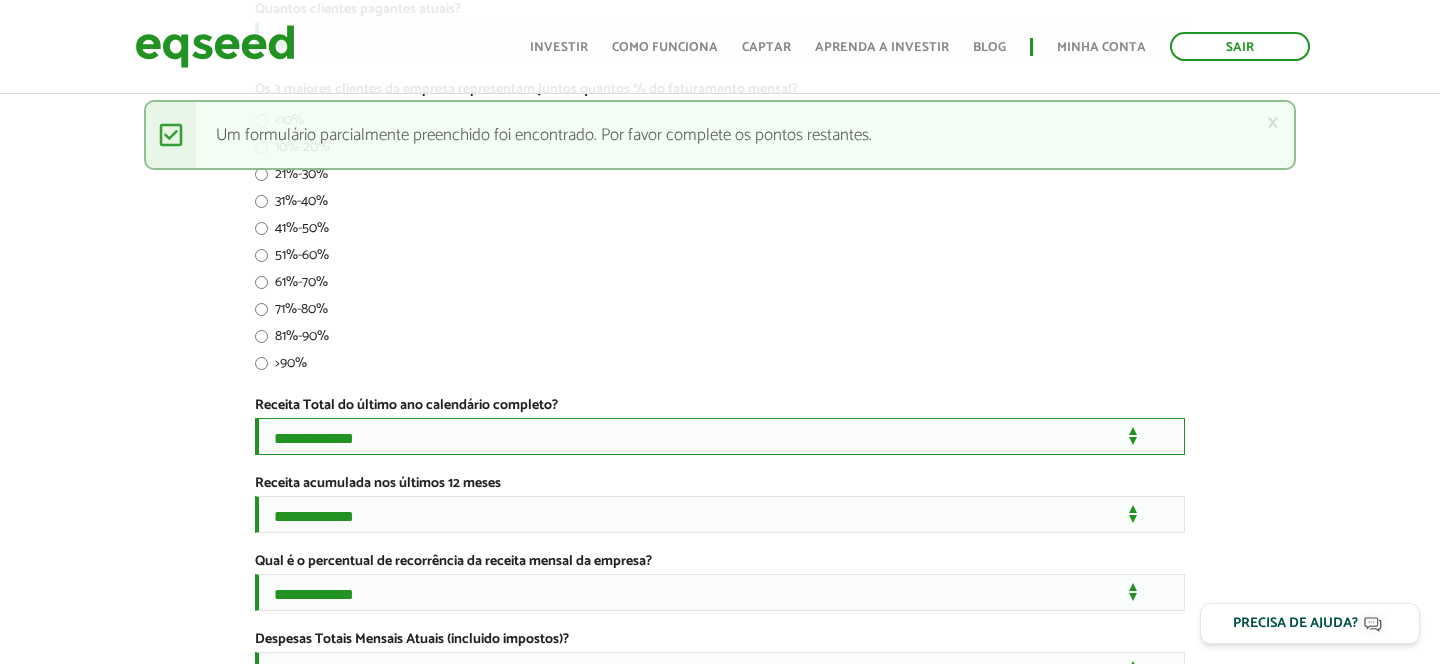 click on "**********" at bounding box center [720, 436] 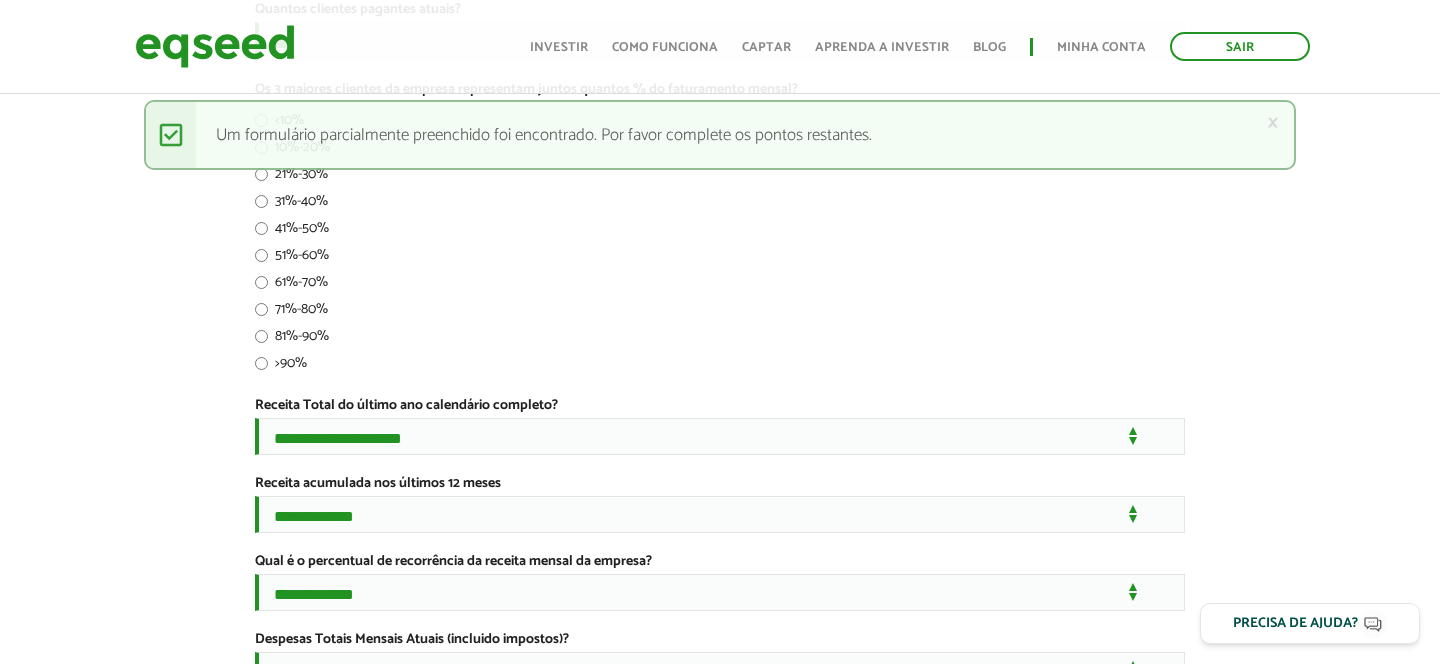click on ">90%" at bounding box center [720, 366] 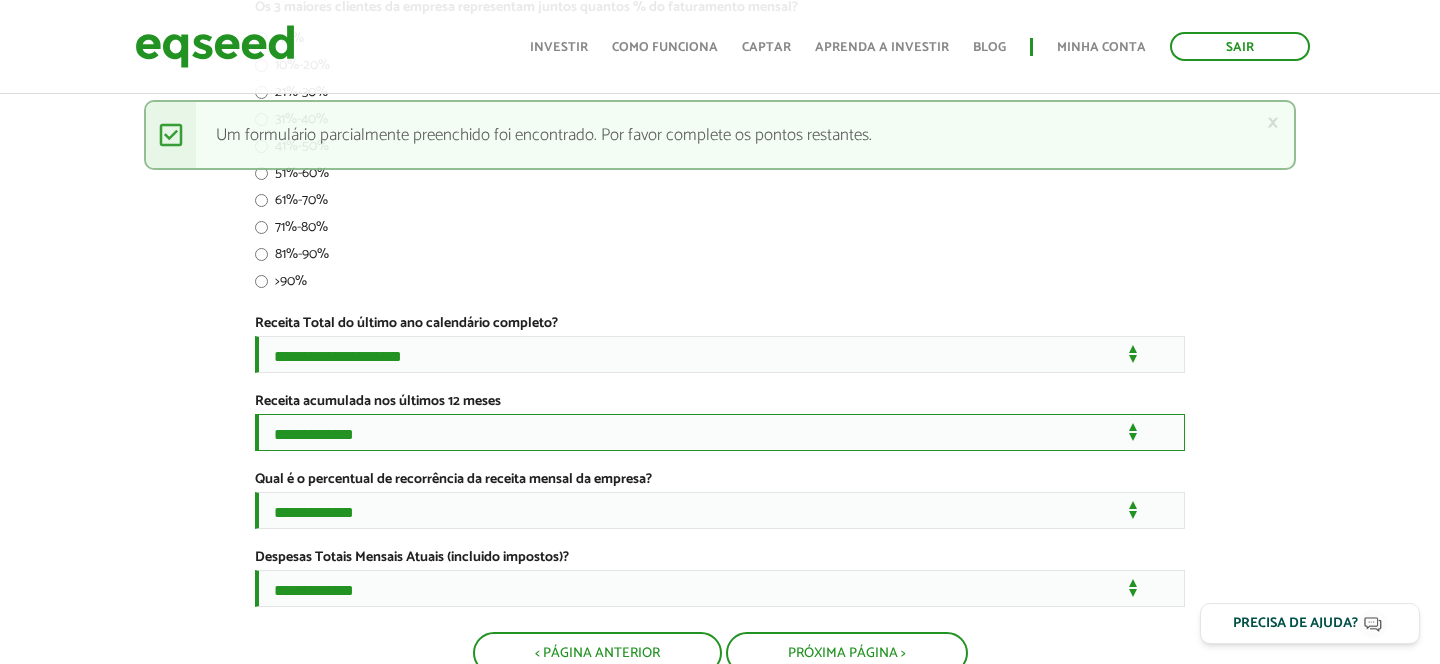 click on "**********" at bounding box center (720, 432) 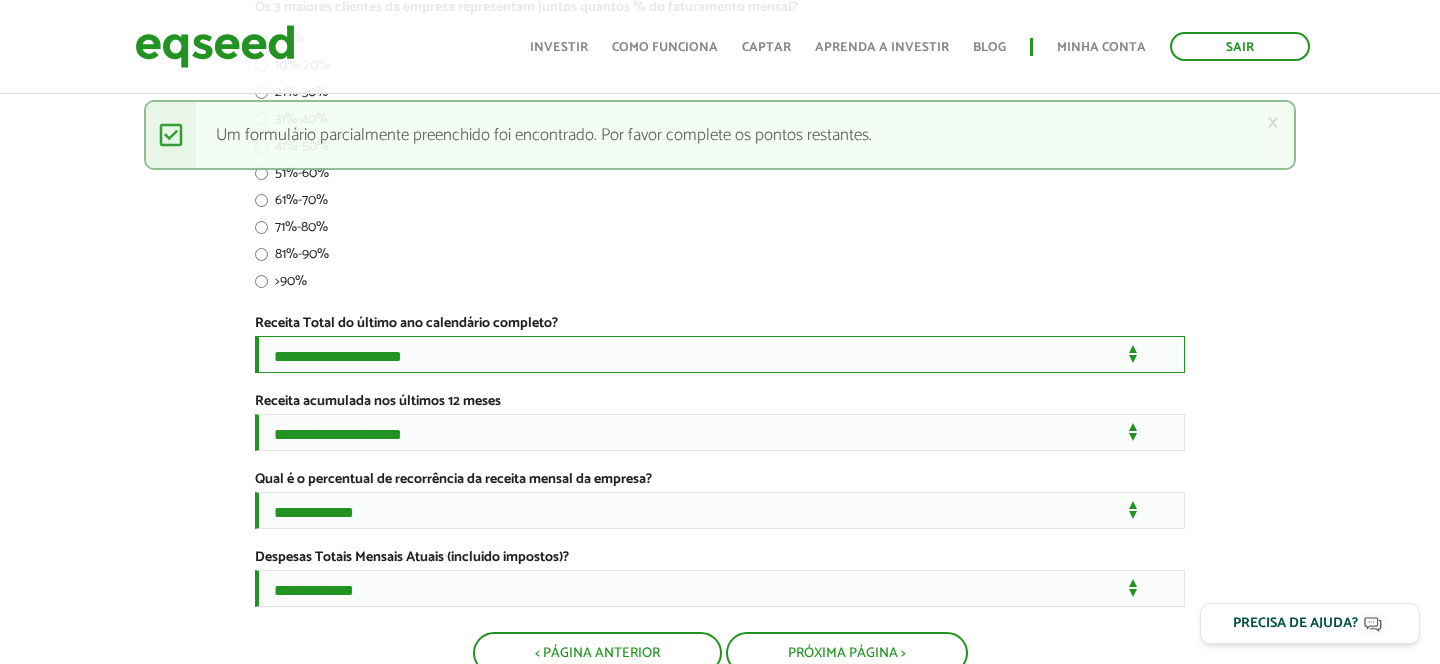 click on "**********" at bounding box center [720, 354] 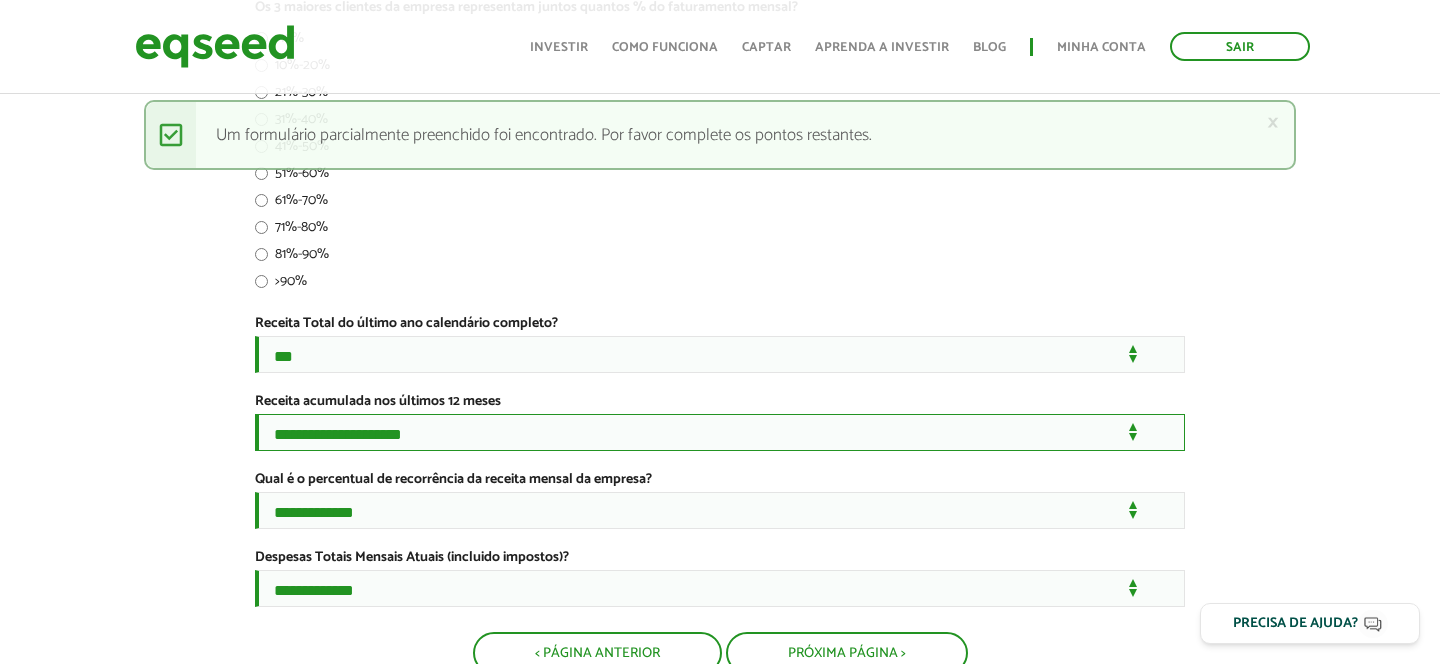 click on "**********" at bounding box center [720, 432] 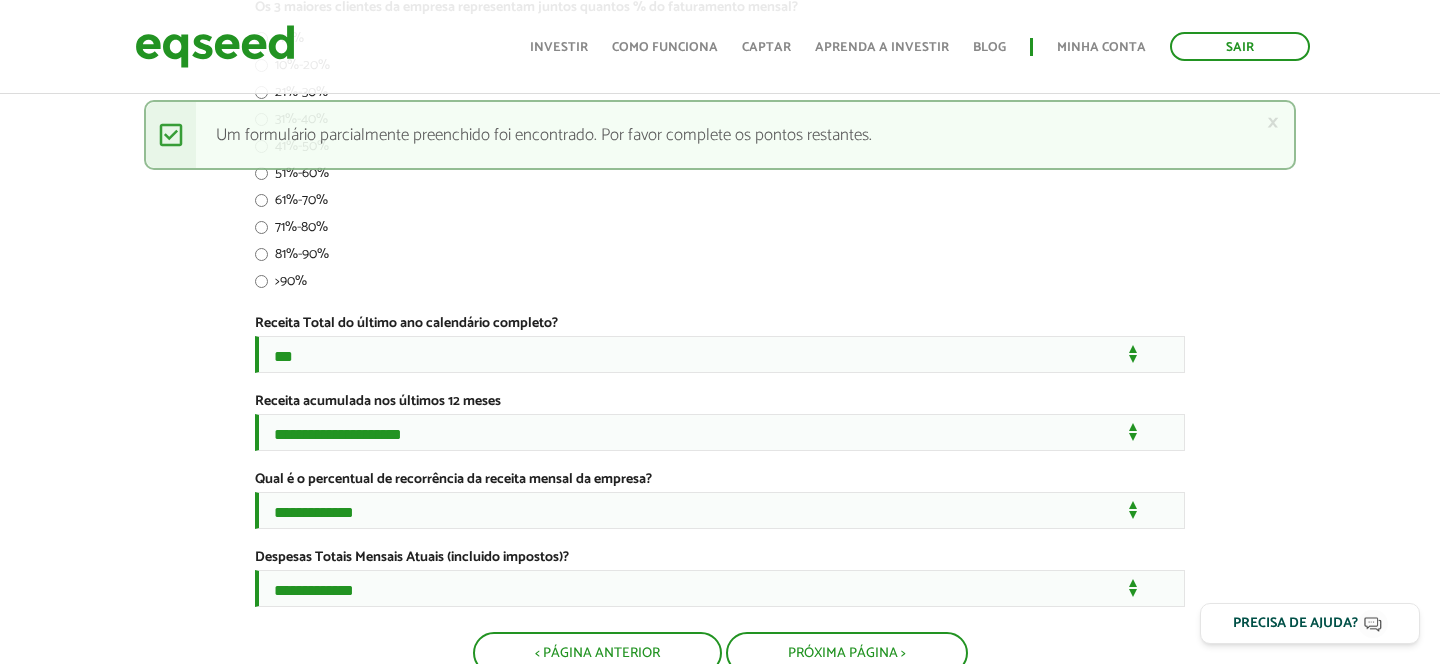 click on "**********" at bounding box center (720, 212) 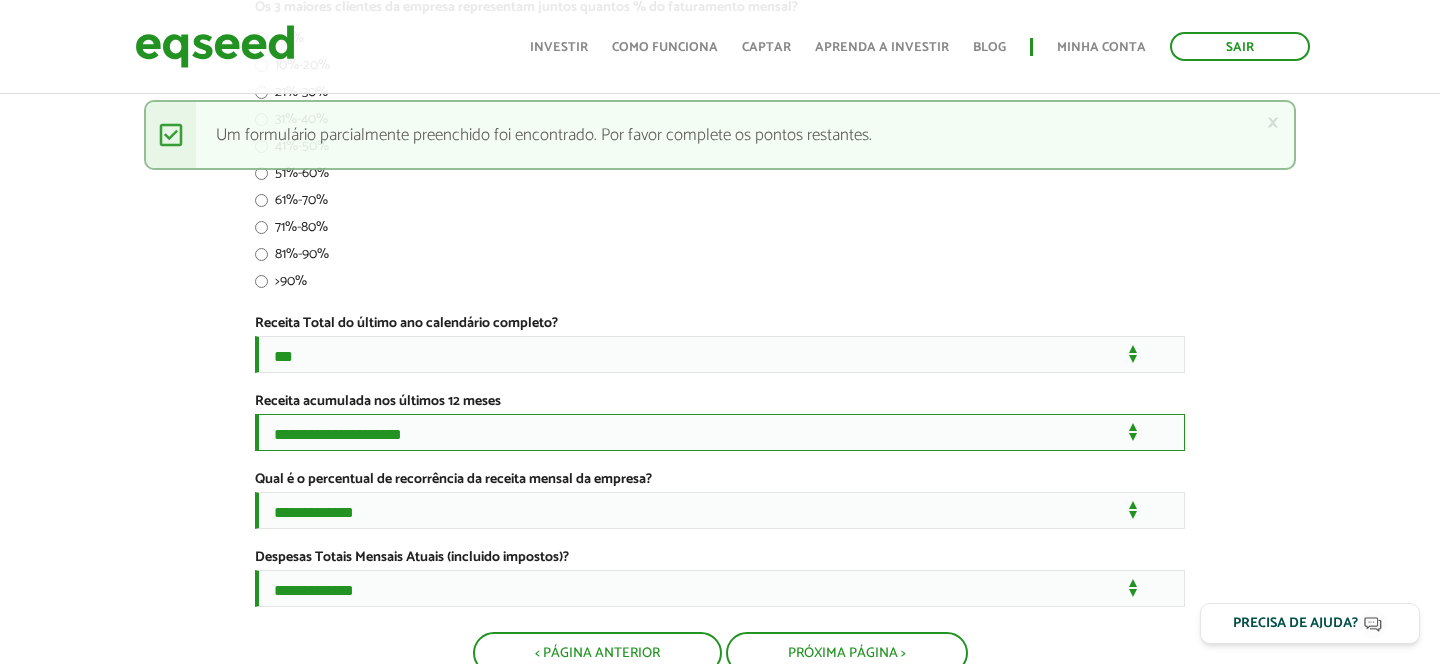 click on "**********" at bounding box center [720, 432] 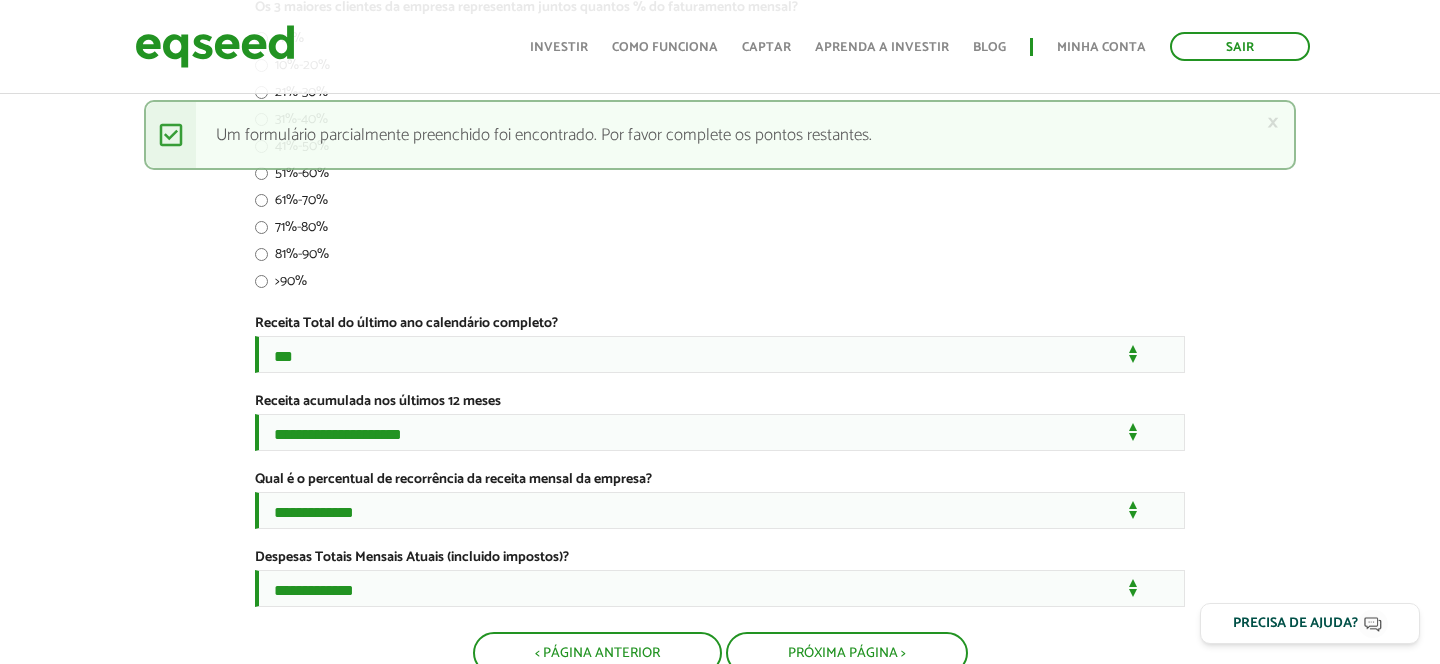 click on "**********" at bounding box center (720, 212) 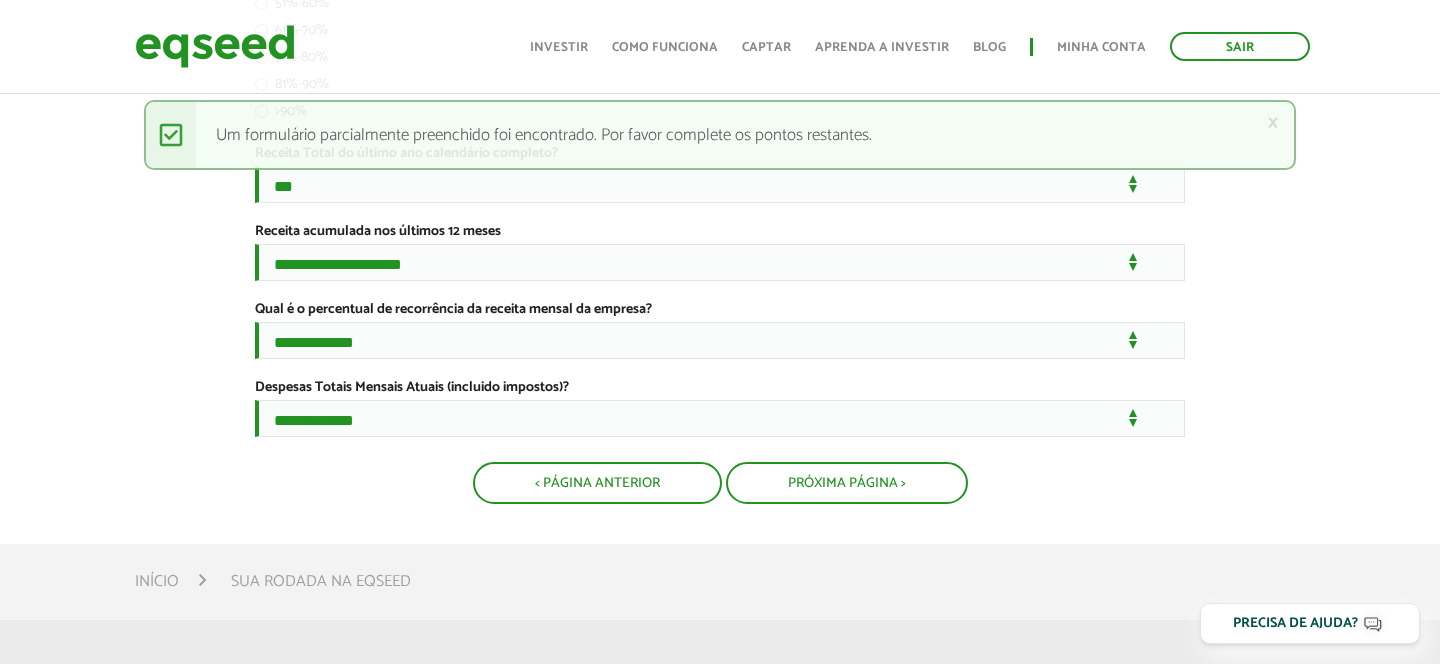 scroll, scrollTop: 553, scrollLeft: 0, axis: vertical 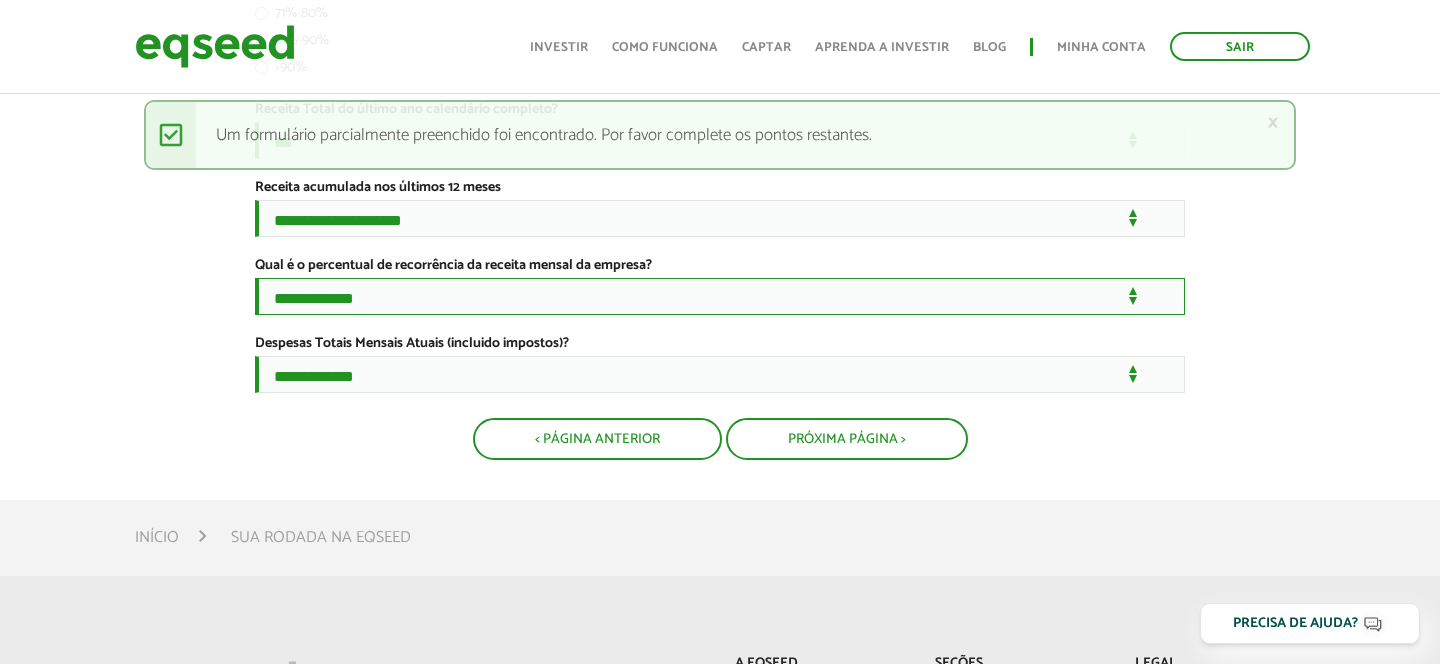 click on "**********" at bounding box center [720, 296] 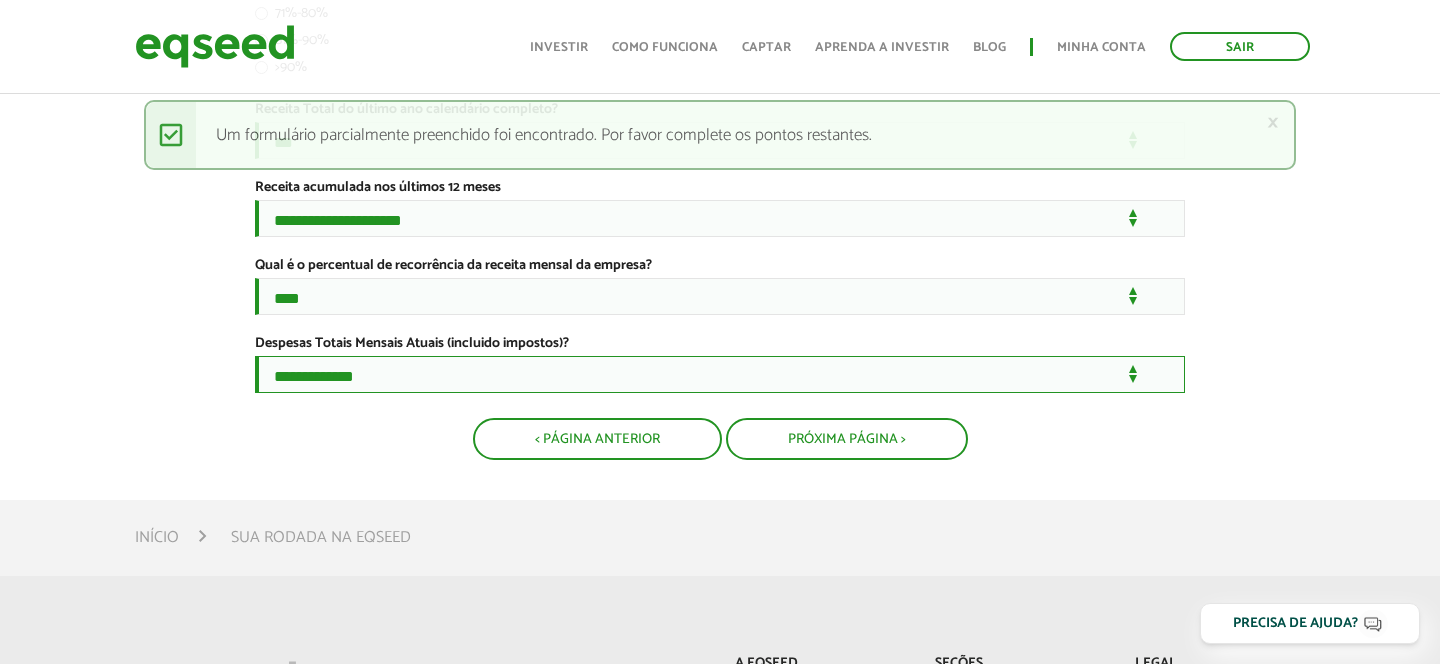 click on "**********" at bounding box center (720, 374) 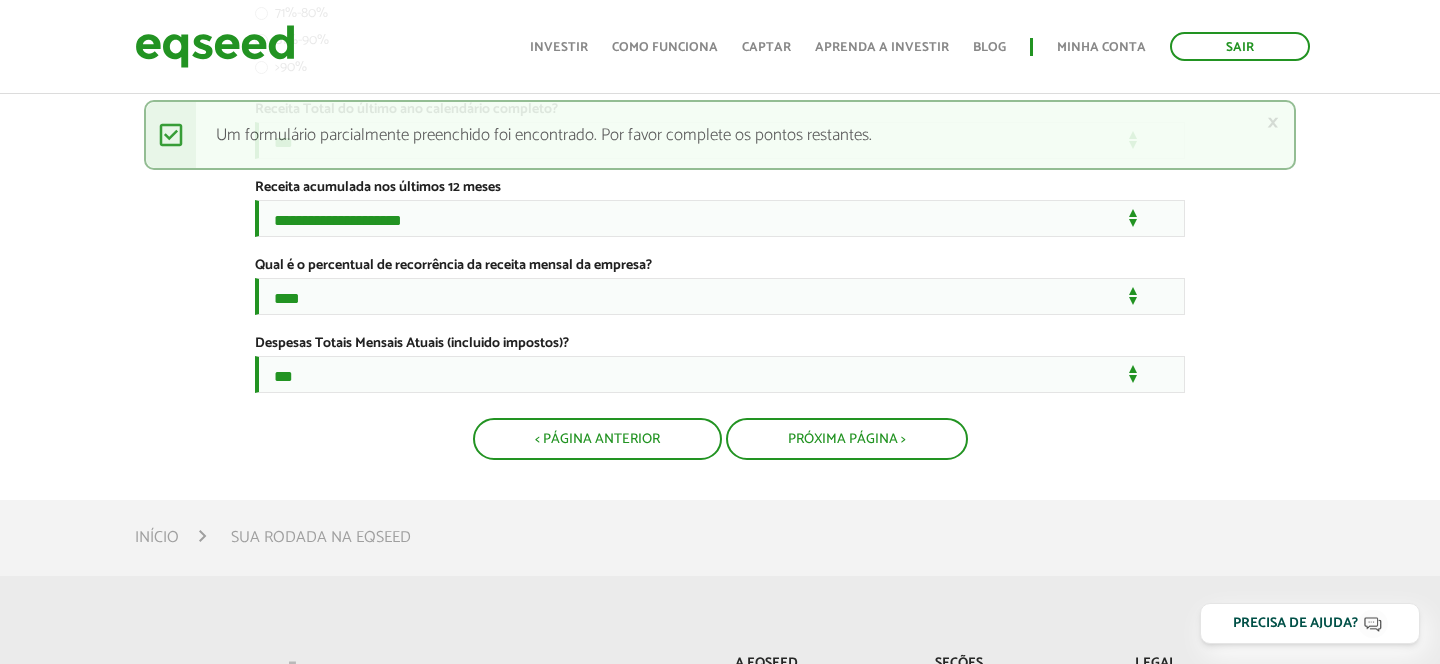 click on "**********" at bounding box center [720, -2] 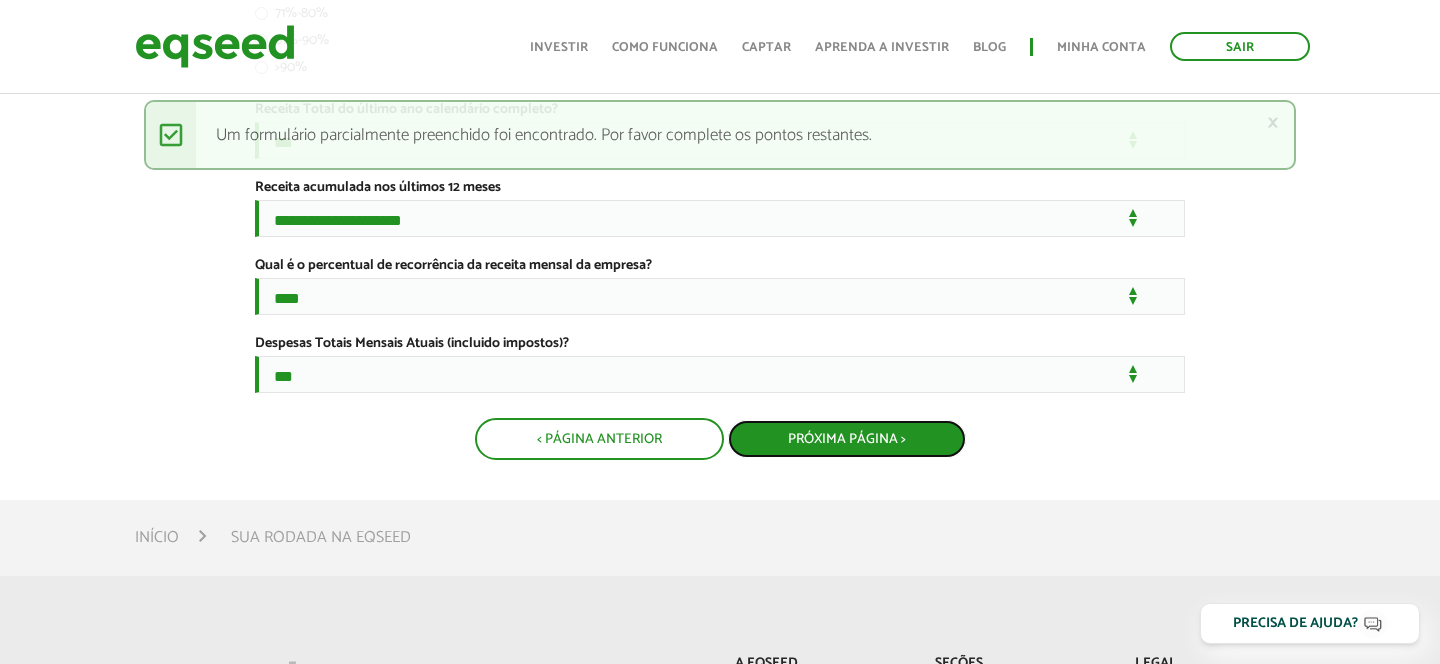 click on "Próxima Página >" at bounding box center (847, 439) 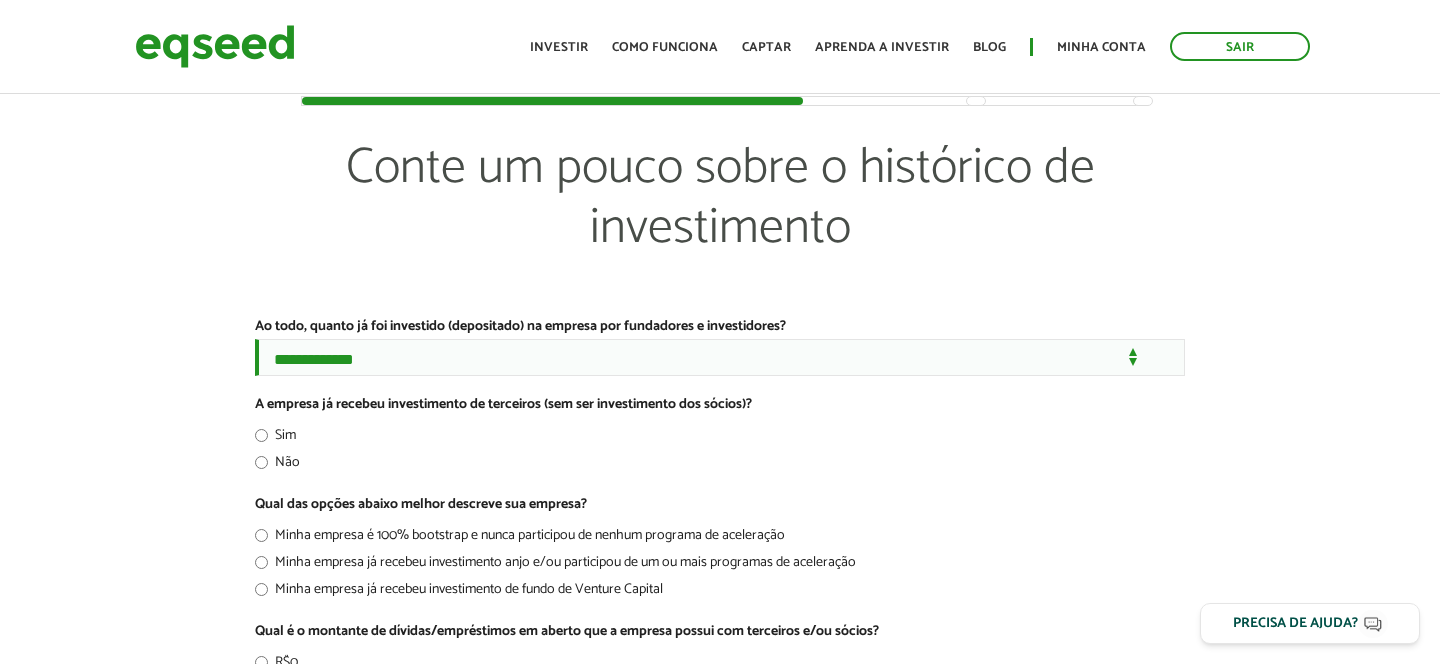scroll, scrollTop: 0, scrollLeft: 0, axis: both 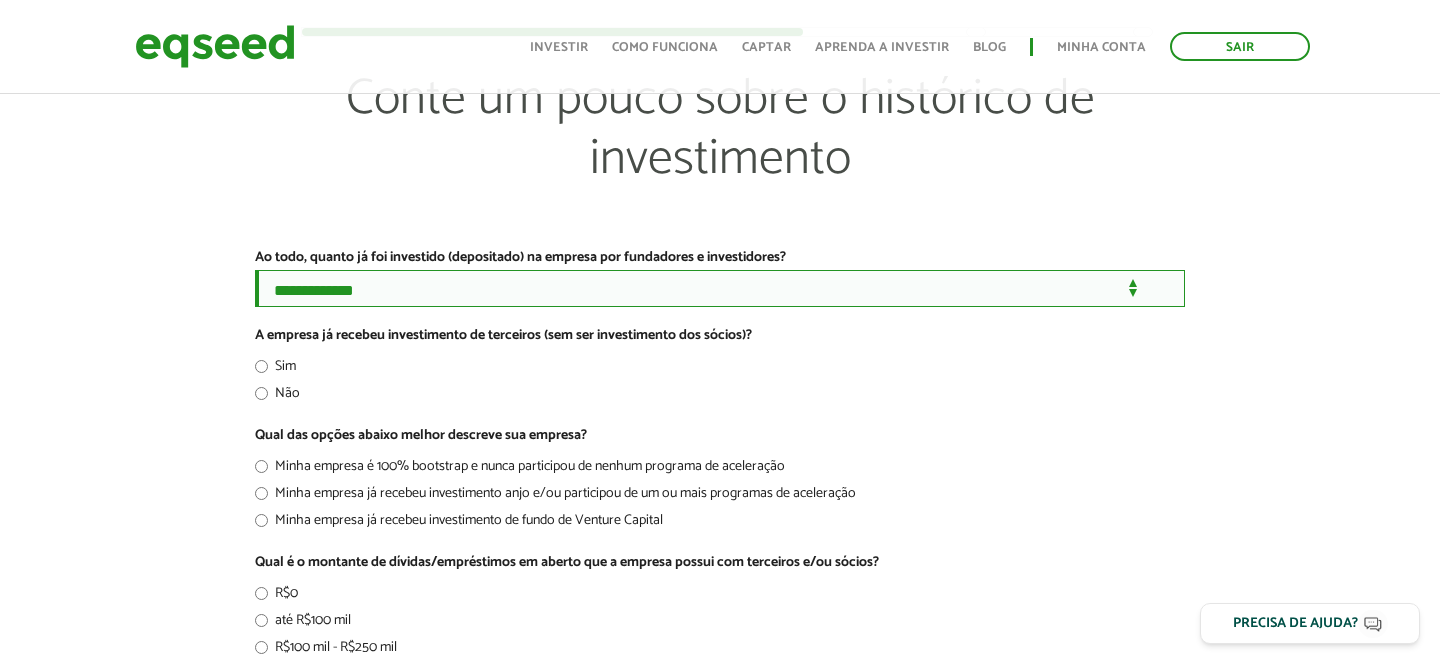 click on "**********" at bounding box center [720, 288] 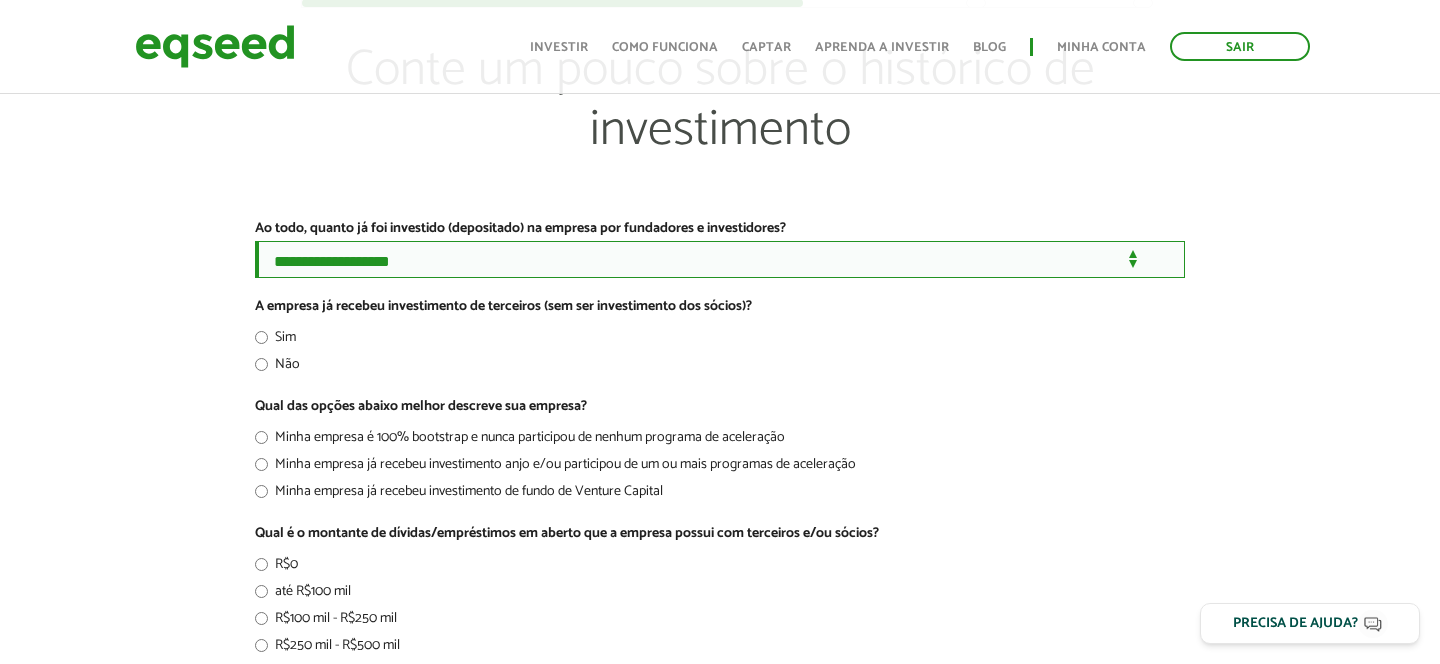 scroll, scrollTop: 109, scrollLeft: 0, axis: vertical 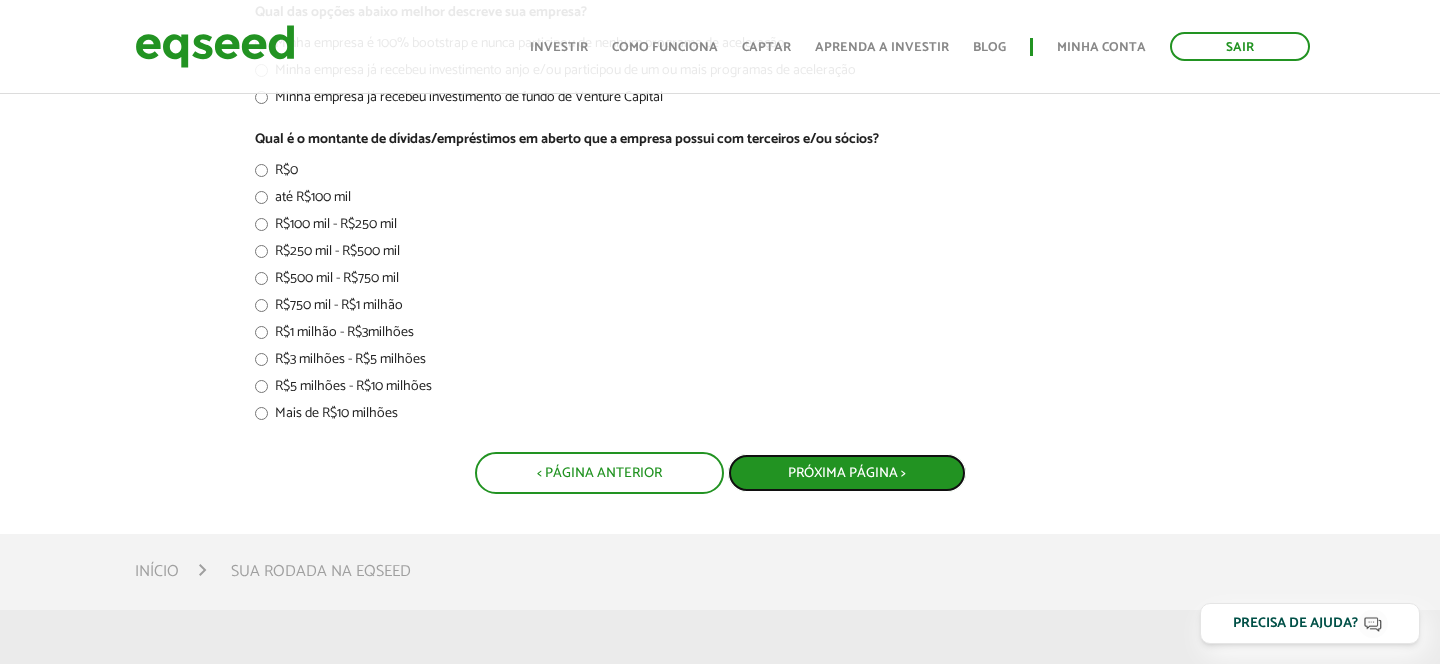 click on "Próxima Página >" at bounding box center [847, 473] 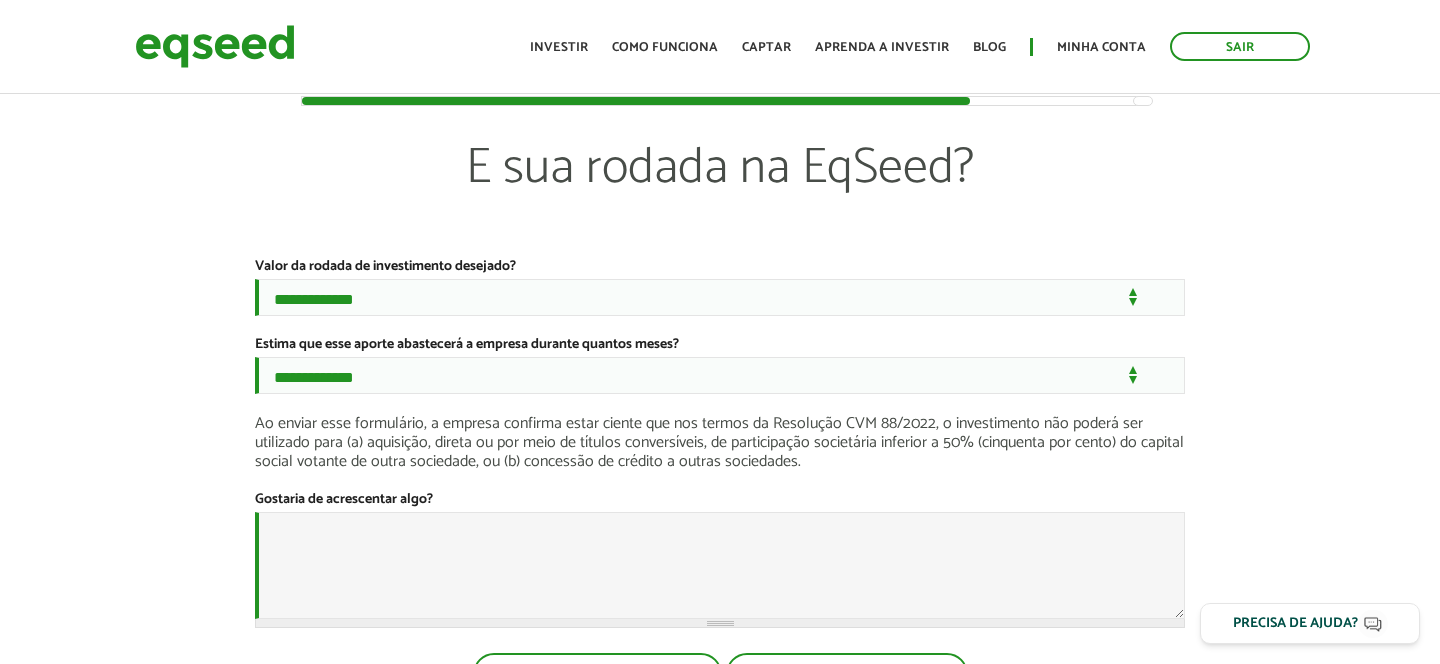 scroll, scrollTop: 0, scrollLeft: 0, axis: both 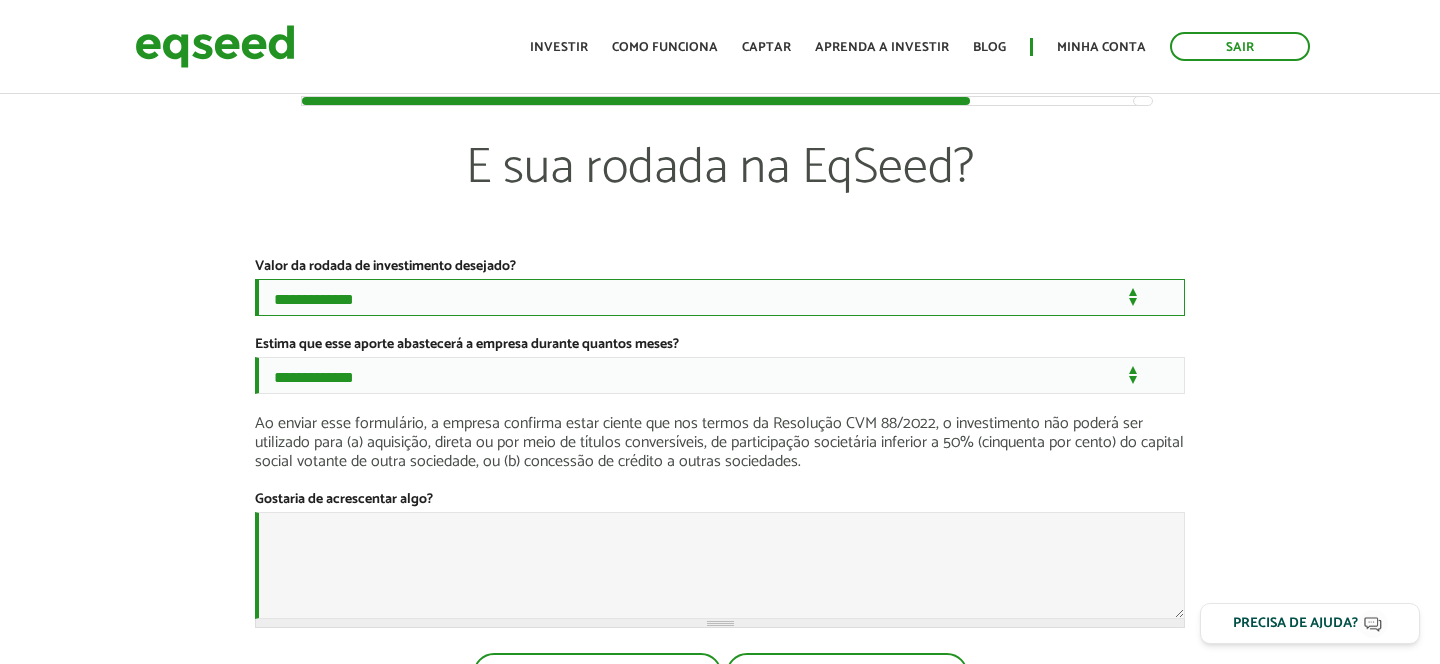 click on "**********" at bounding box center (720, 297) 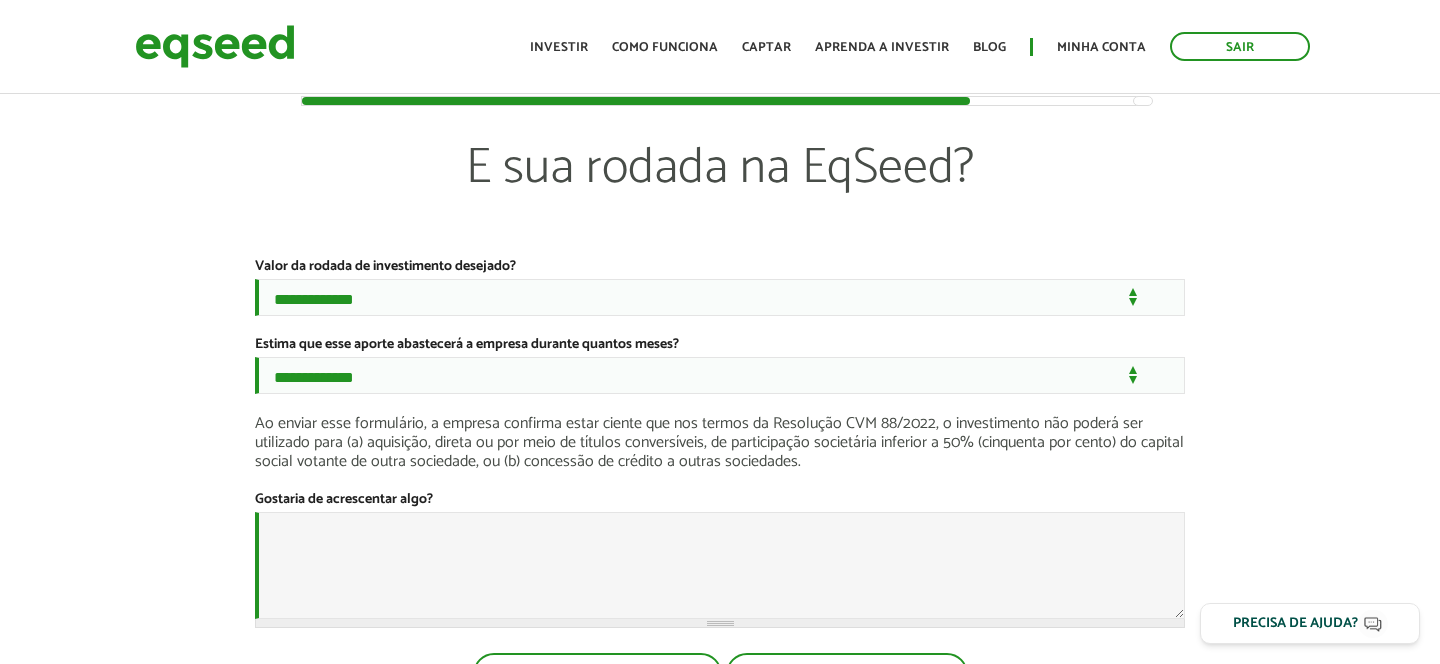 click on "Sair
Toggle navigation
Toggle navigation
Início
Investir Como funciona" at bounding box center [720, 332] 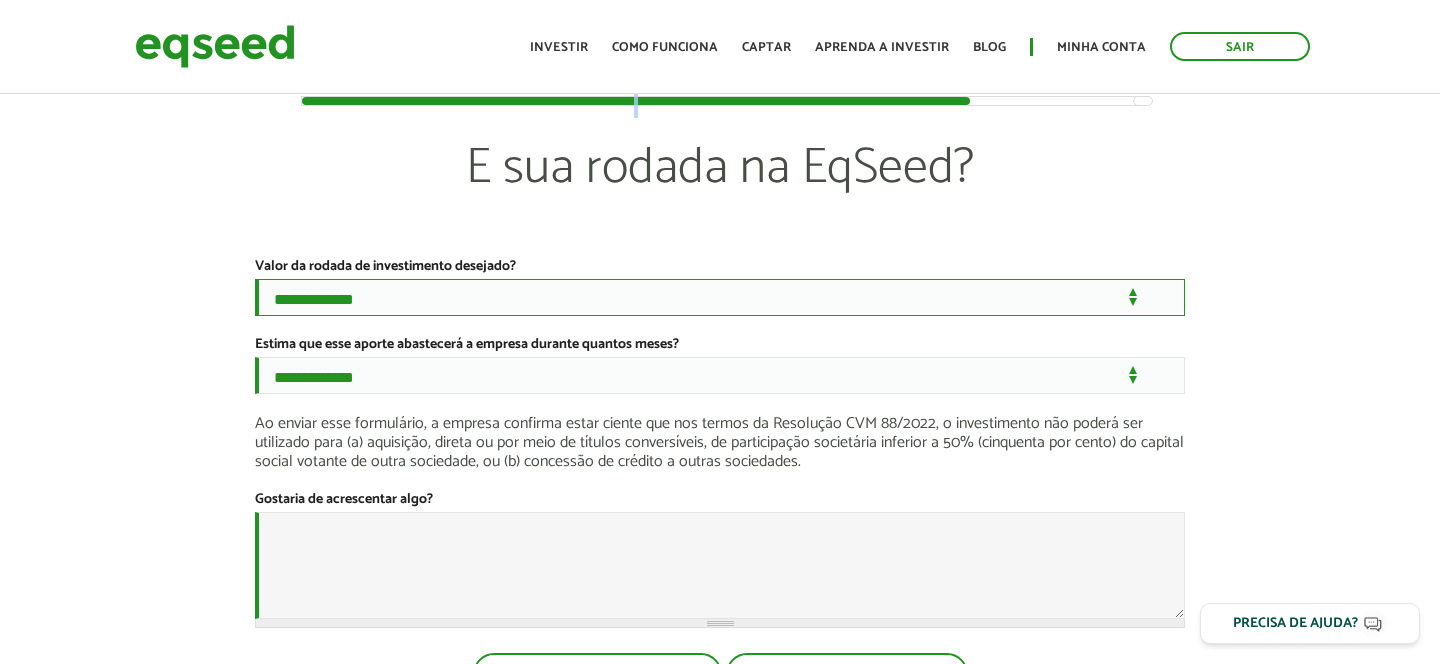 click on "**********" at bounding box center (720, 297) 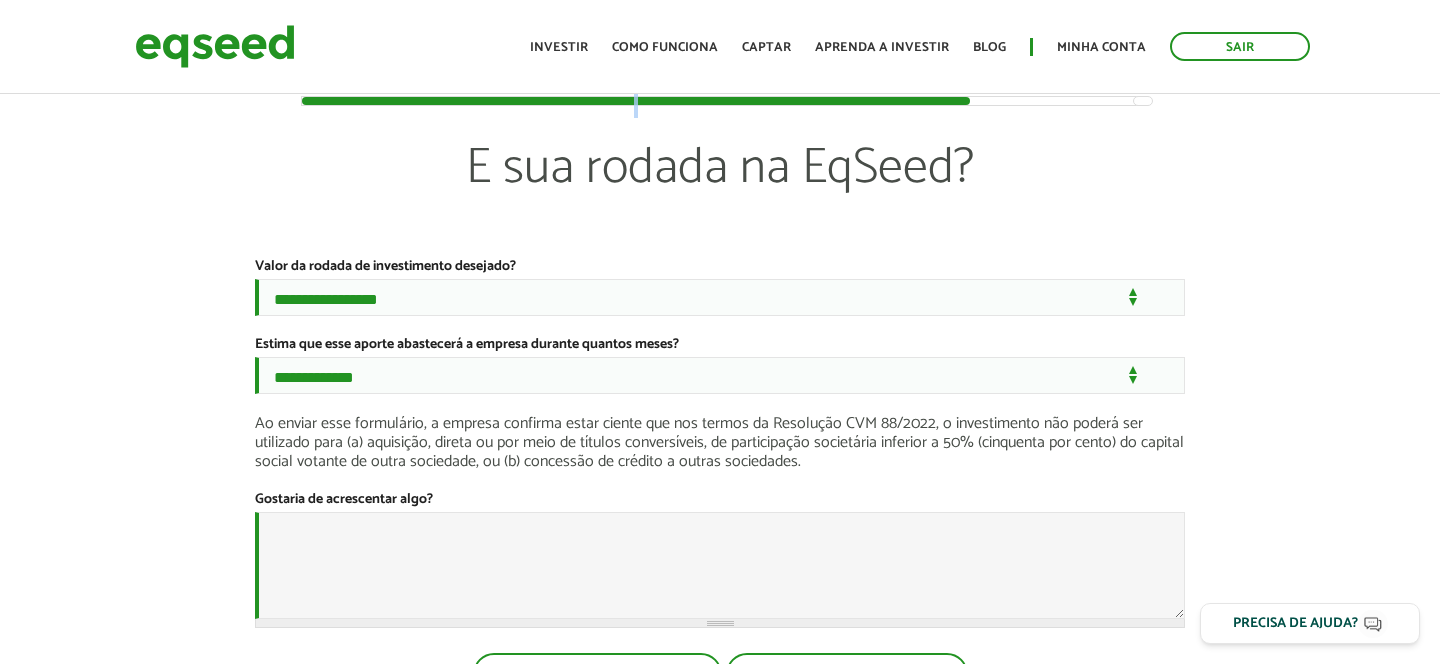 click on "**********" at bounding box center [720, 392] 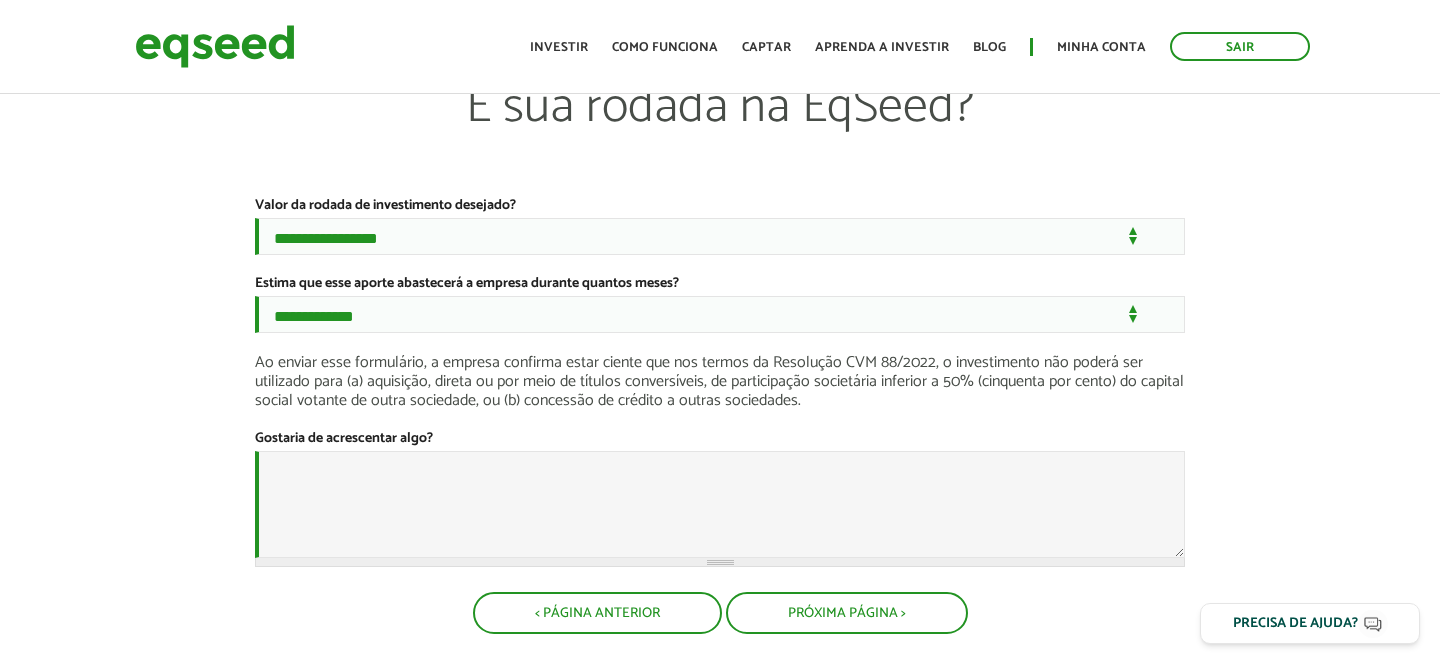 scroll, scrollTop: 81, scrollLeft: 0, axis: vertical 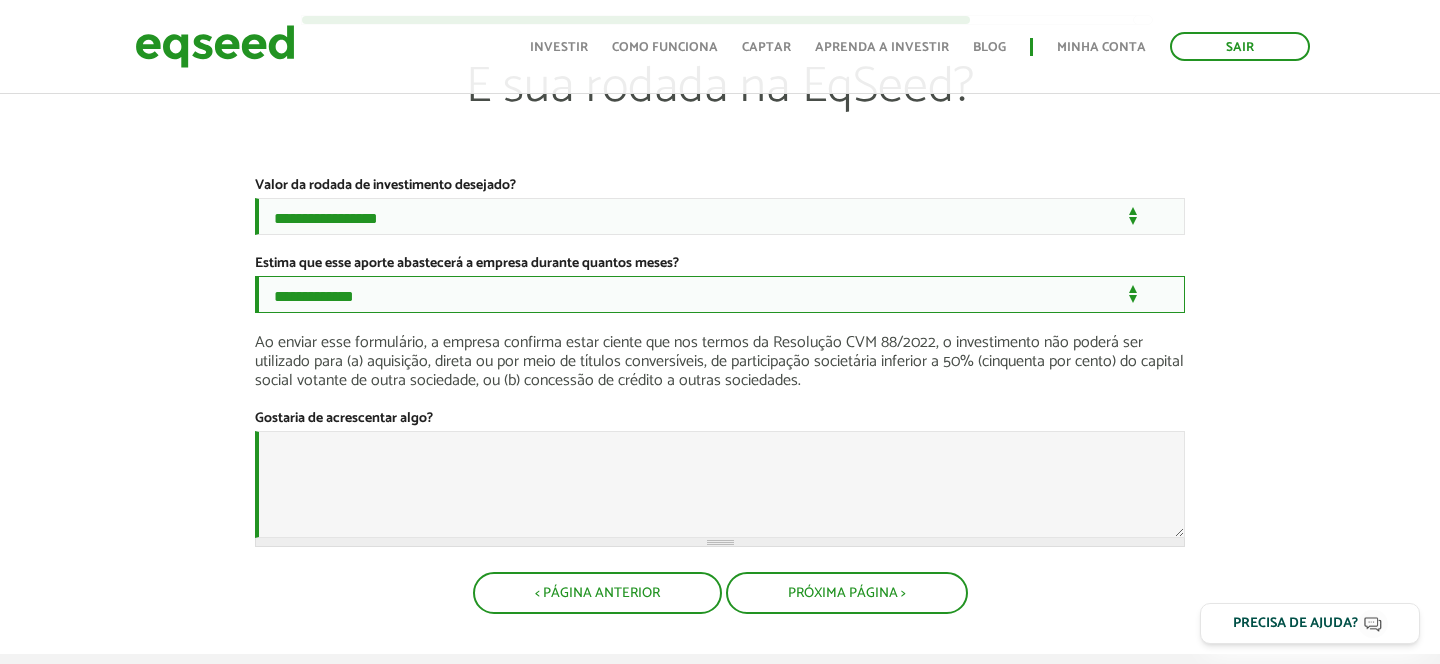 click on "**********" at bounding box center [720, 294] 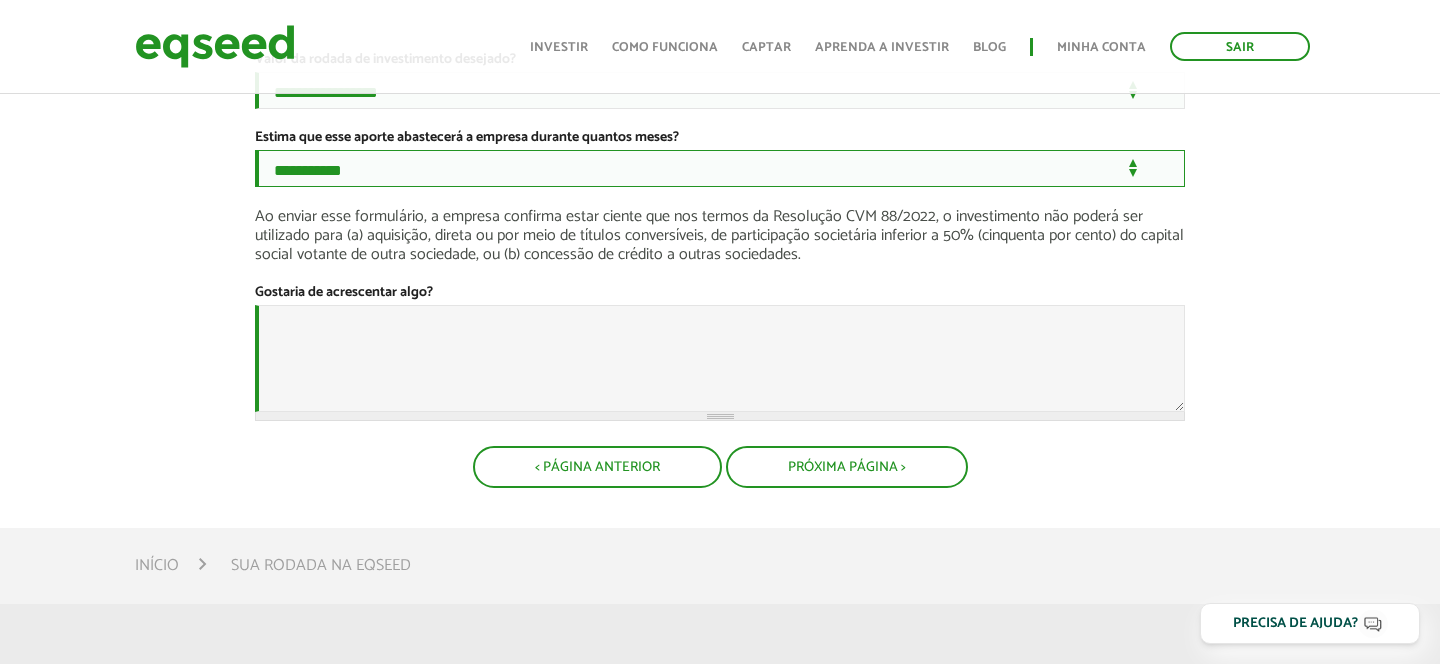 scroll, scrollTop: 211, scrollLeft: 0, axis: vertical 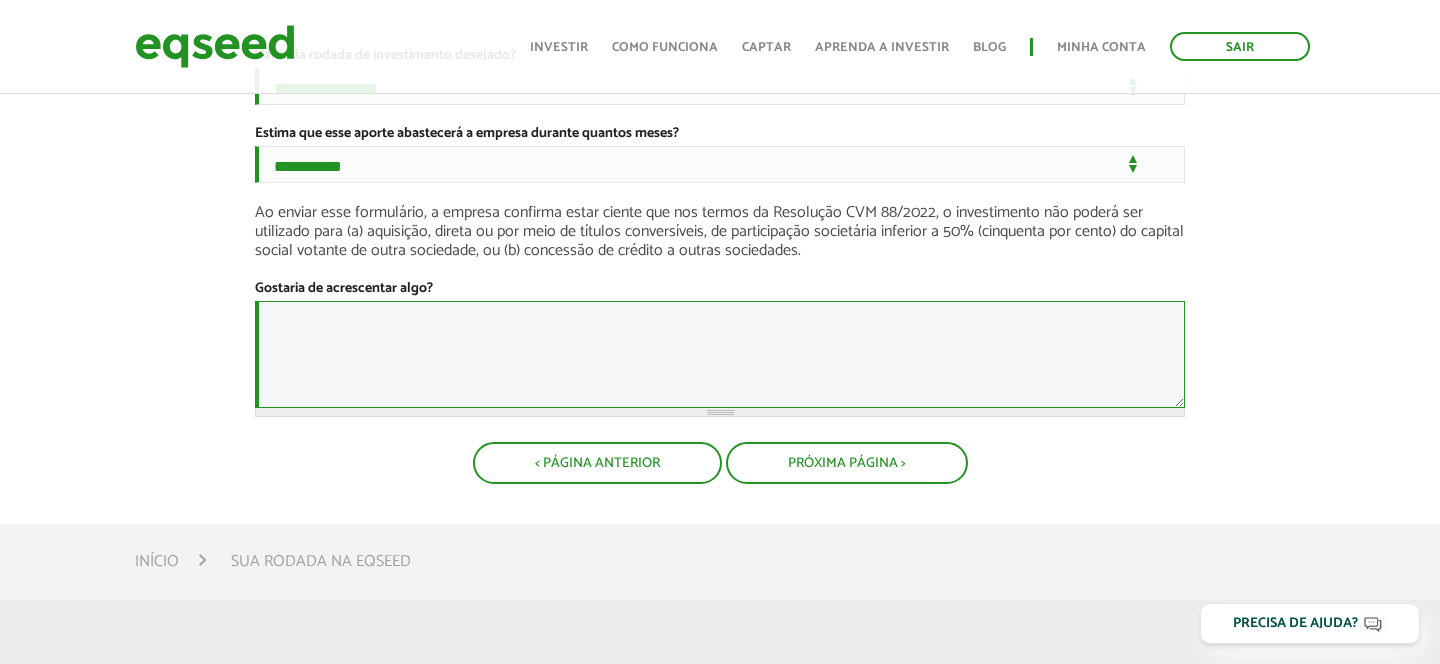 click on "Gostaria de acrescentar algo?" at bounding box center [720, 354] 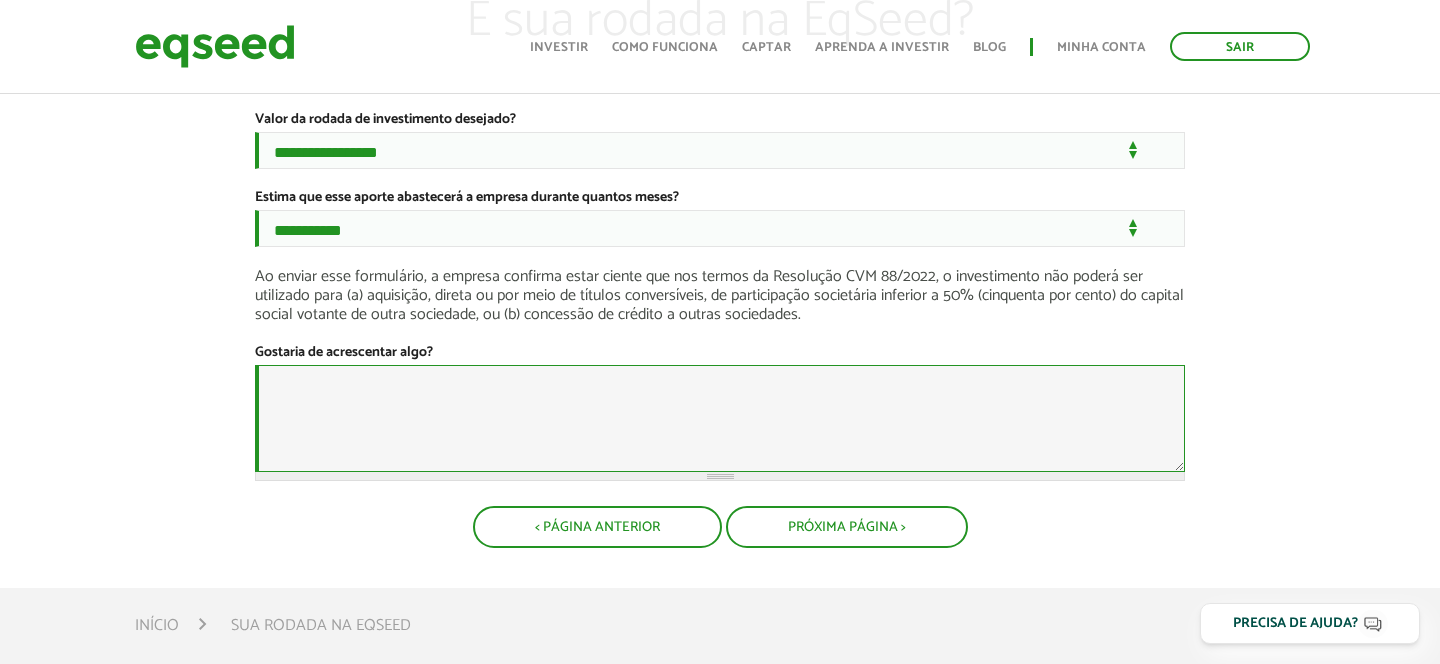 scroll, scrollTop: 135, scrollLeft: 0, axis: vertical 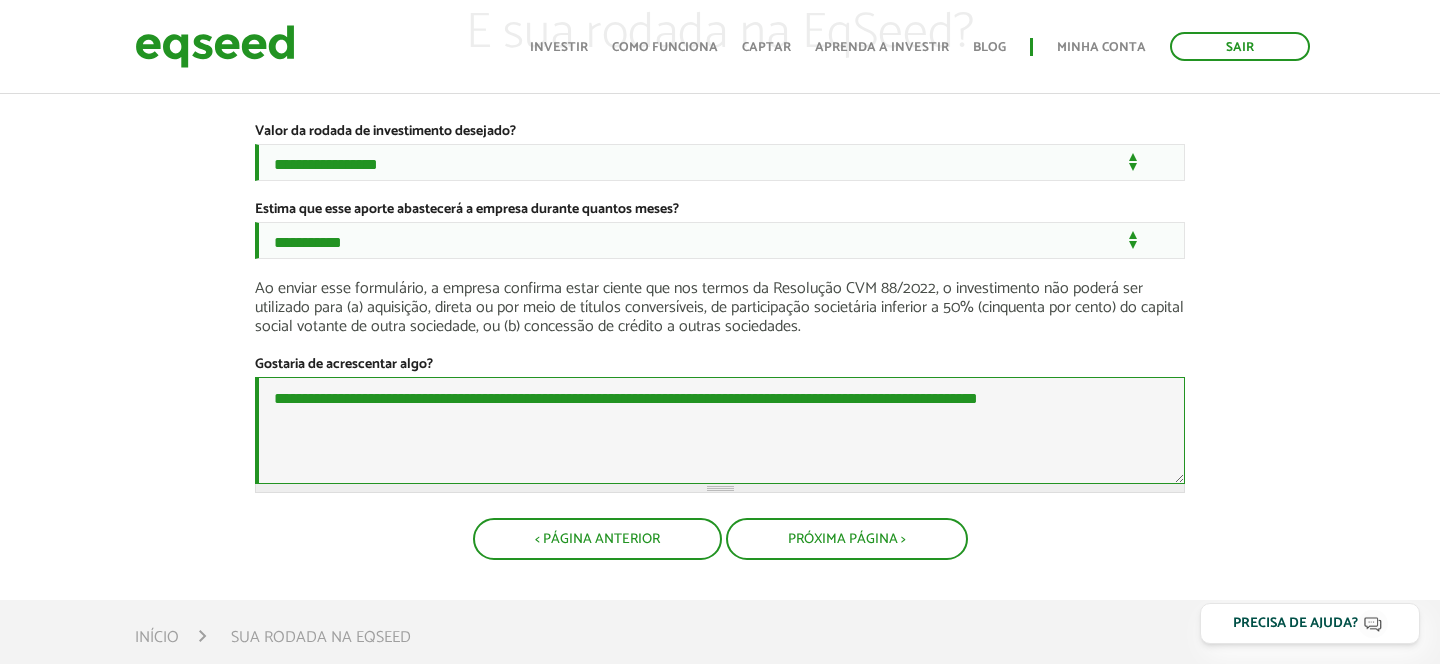 click on "**********" at bounding box center (720, 430) 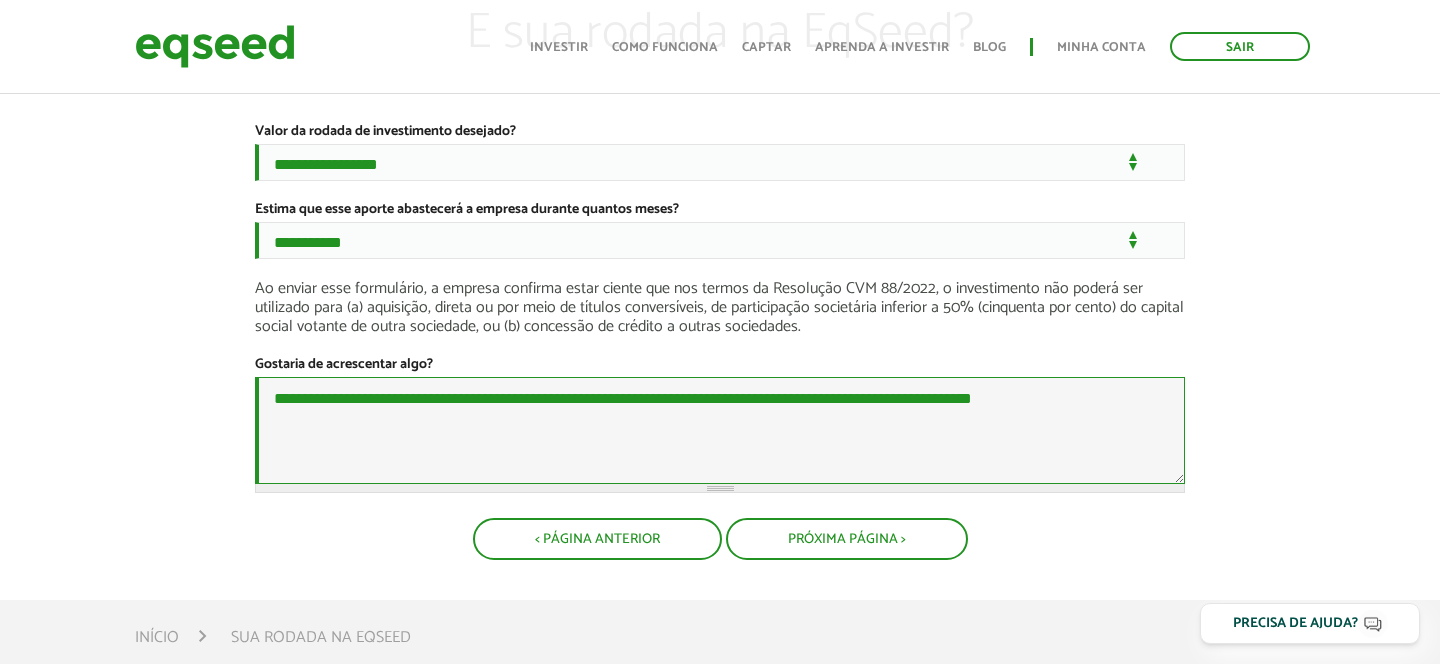click on "**********" at bounding box center [720, 430] 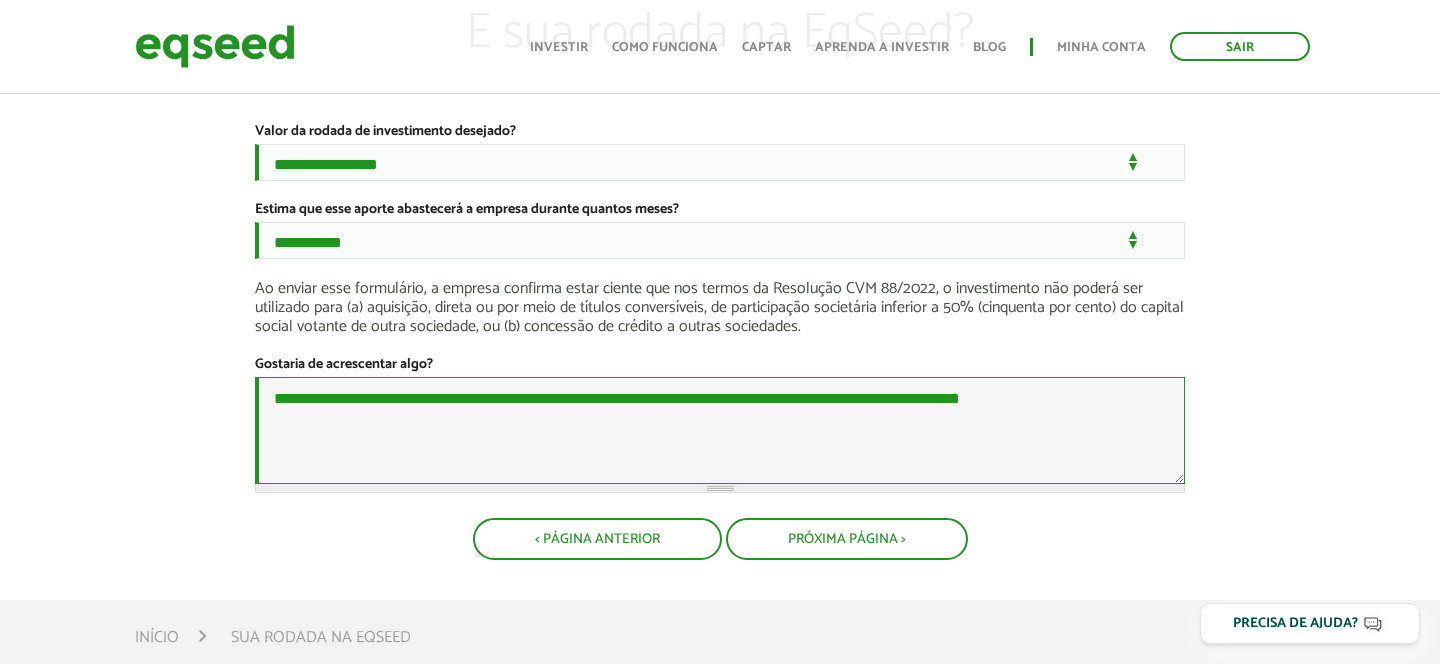 click on "**********" at bounding box center [720, 430] 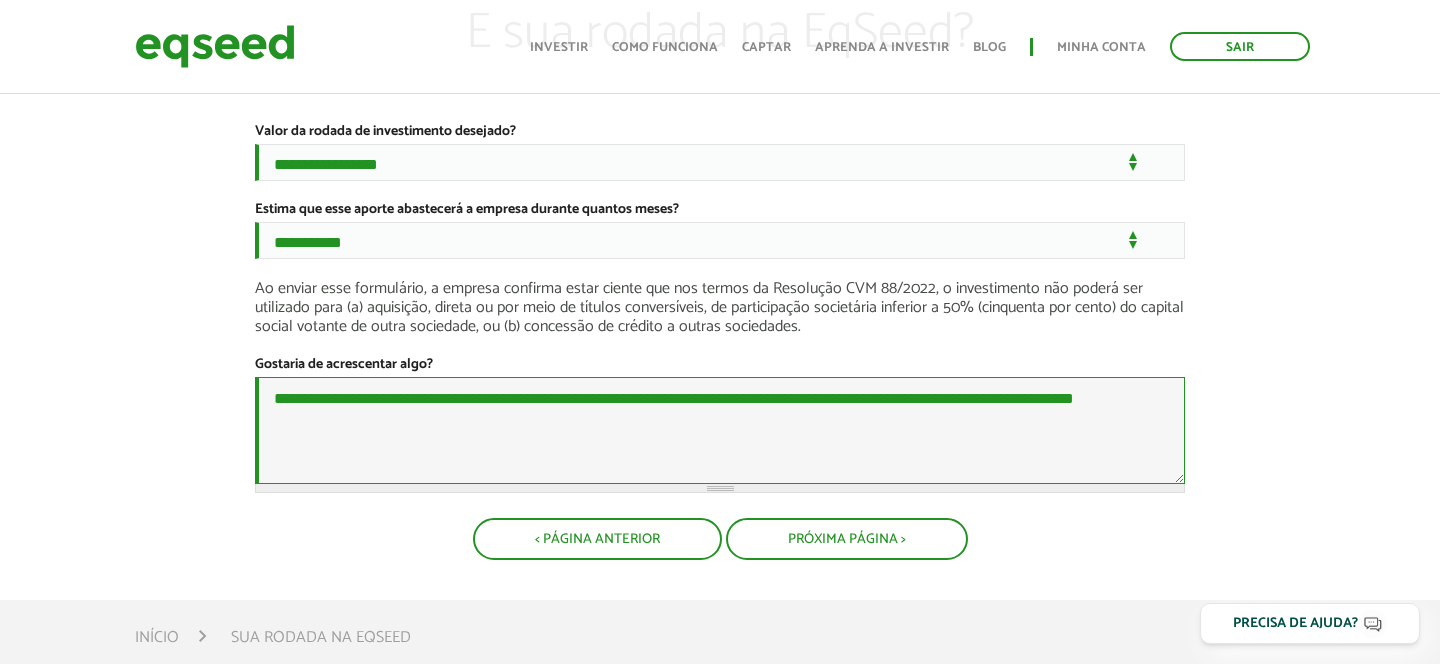click on "**********" at bounding box center [720, 430] 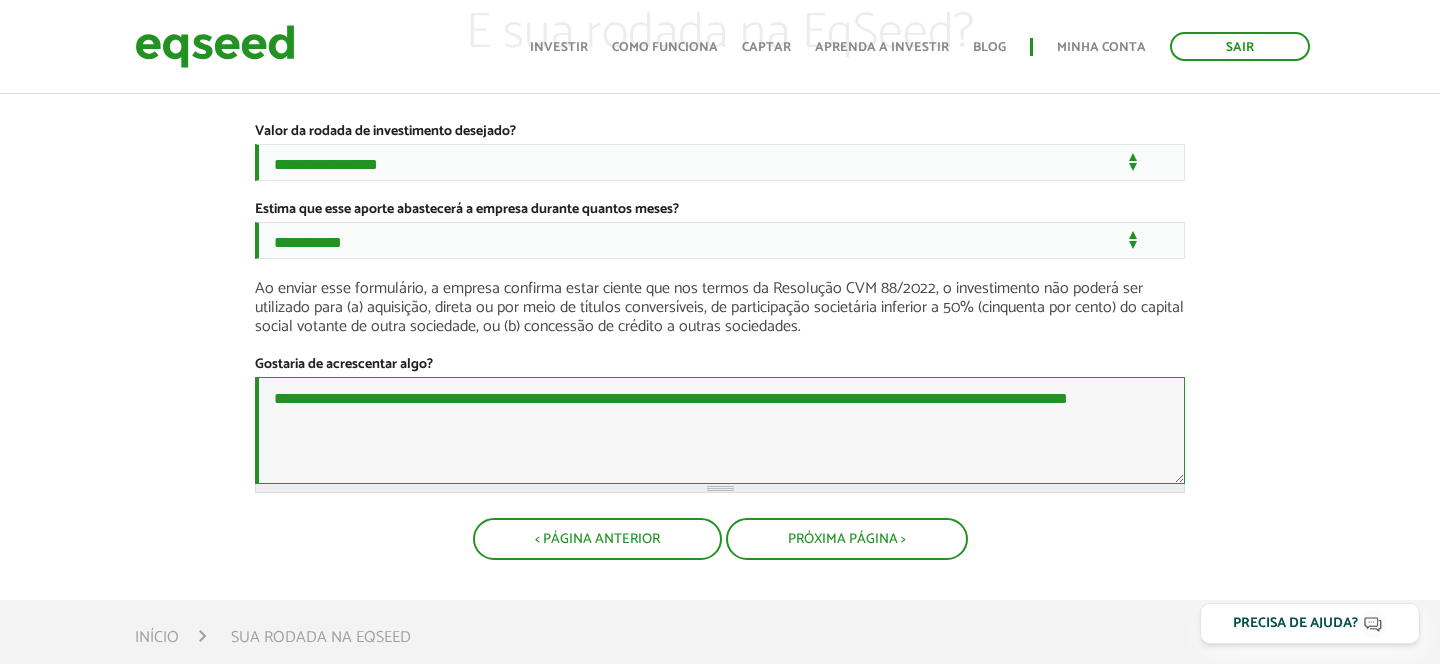 click on "**********" at bounding box center (720, 430) 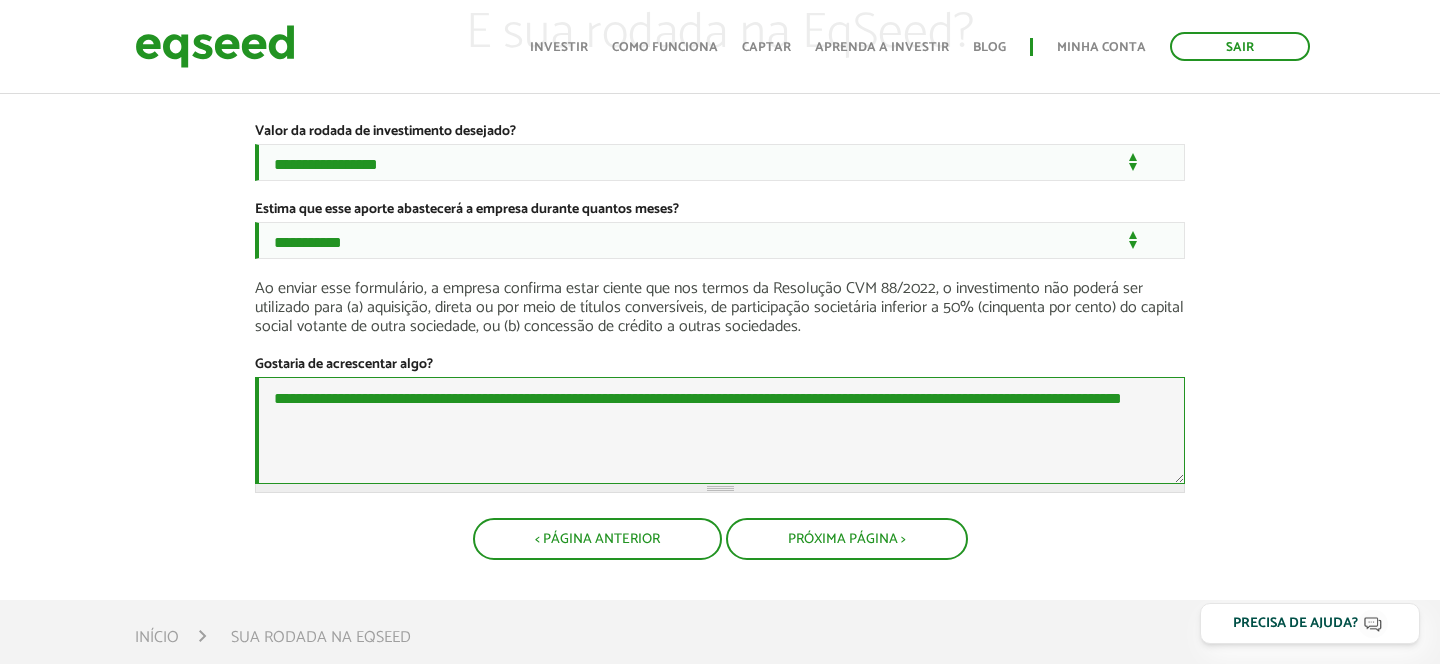 click on "**********" at bounding box center [720, 430] 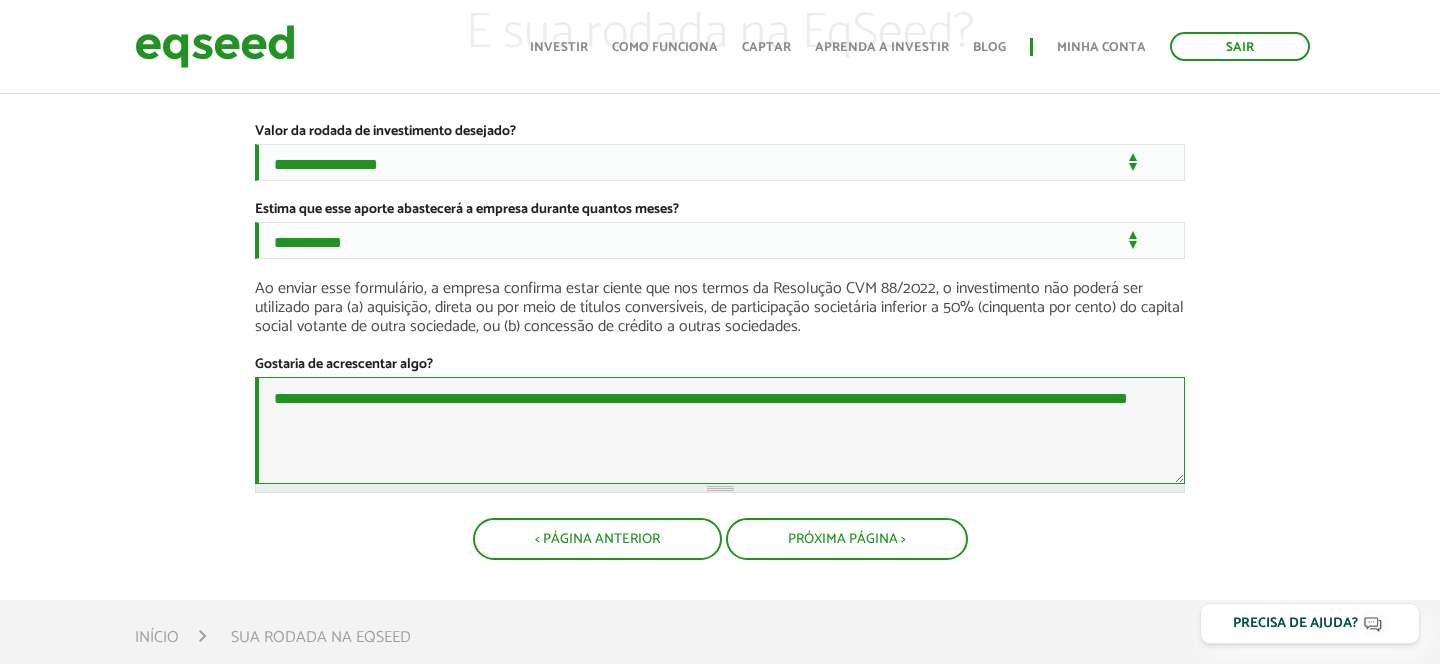 click on "**********" at bounding box center [720, 430] 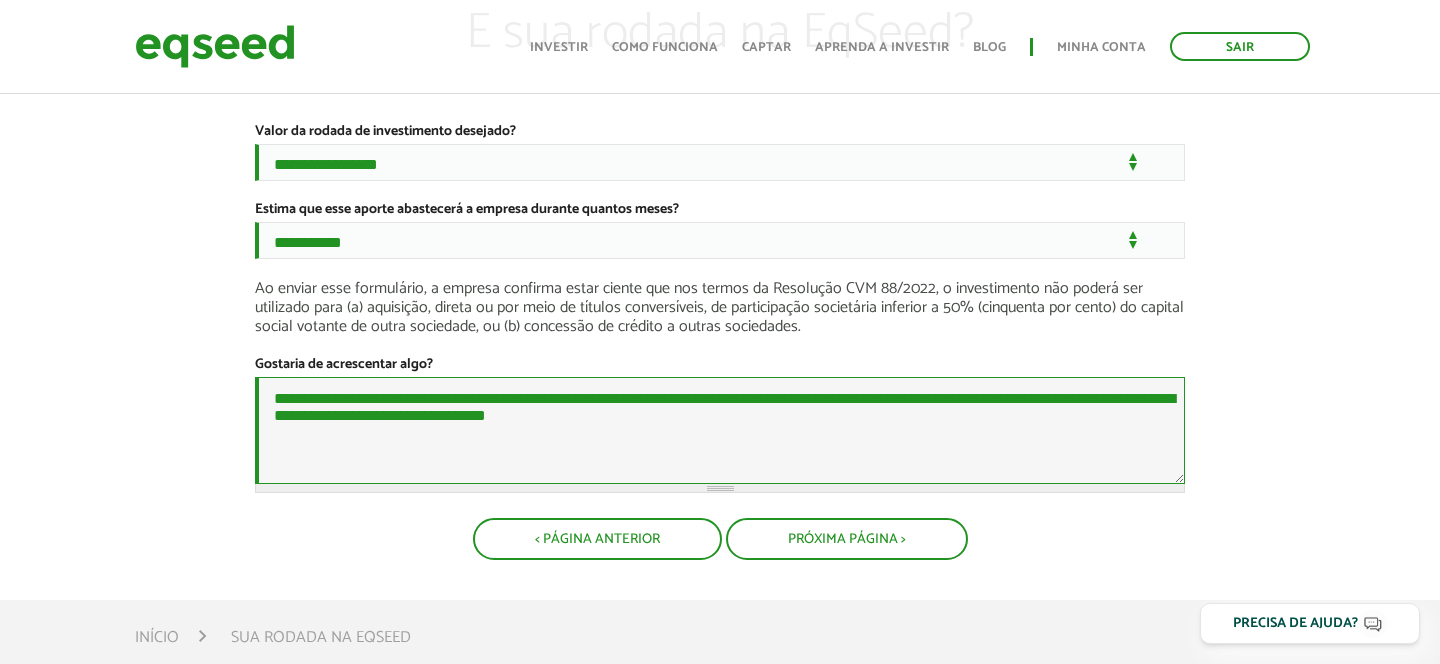 click on "**********" at bounding box center (720, 430) 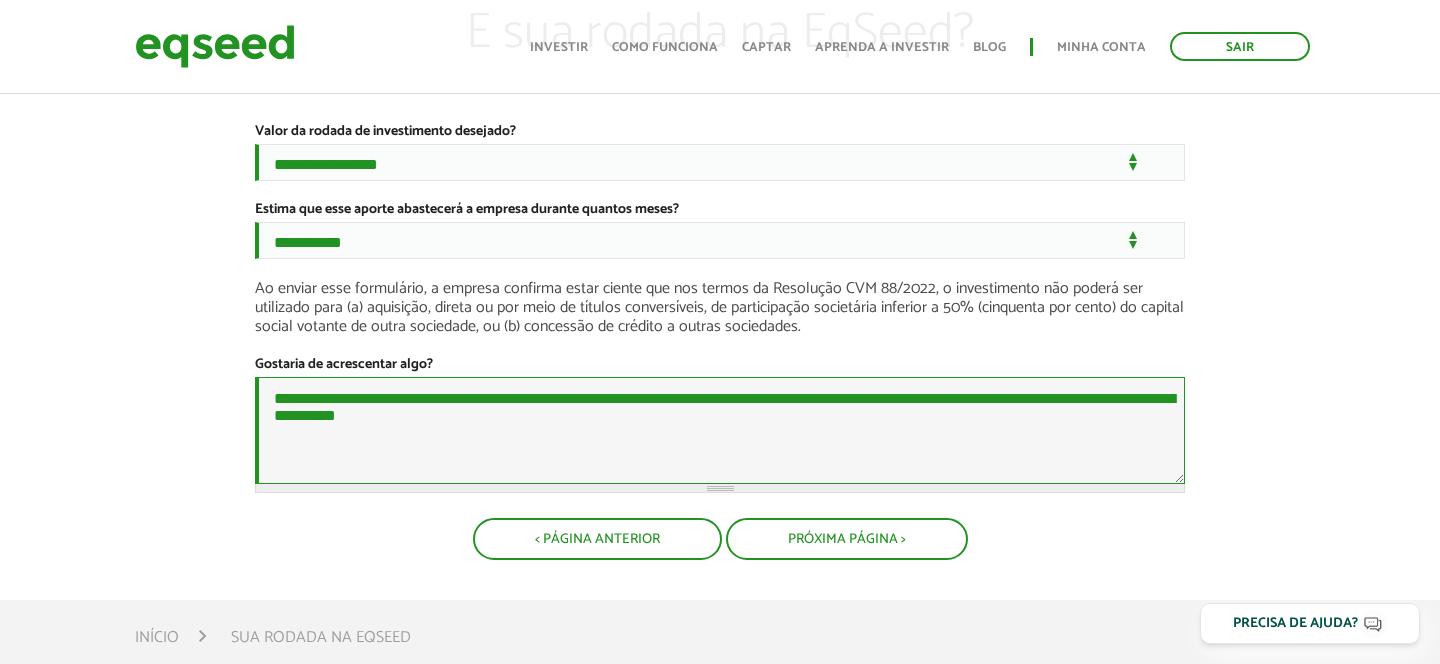 click on "**********" at bounding box center (720, 430) 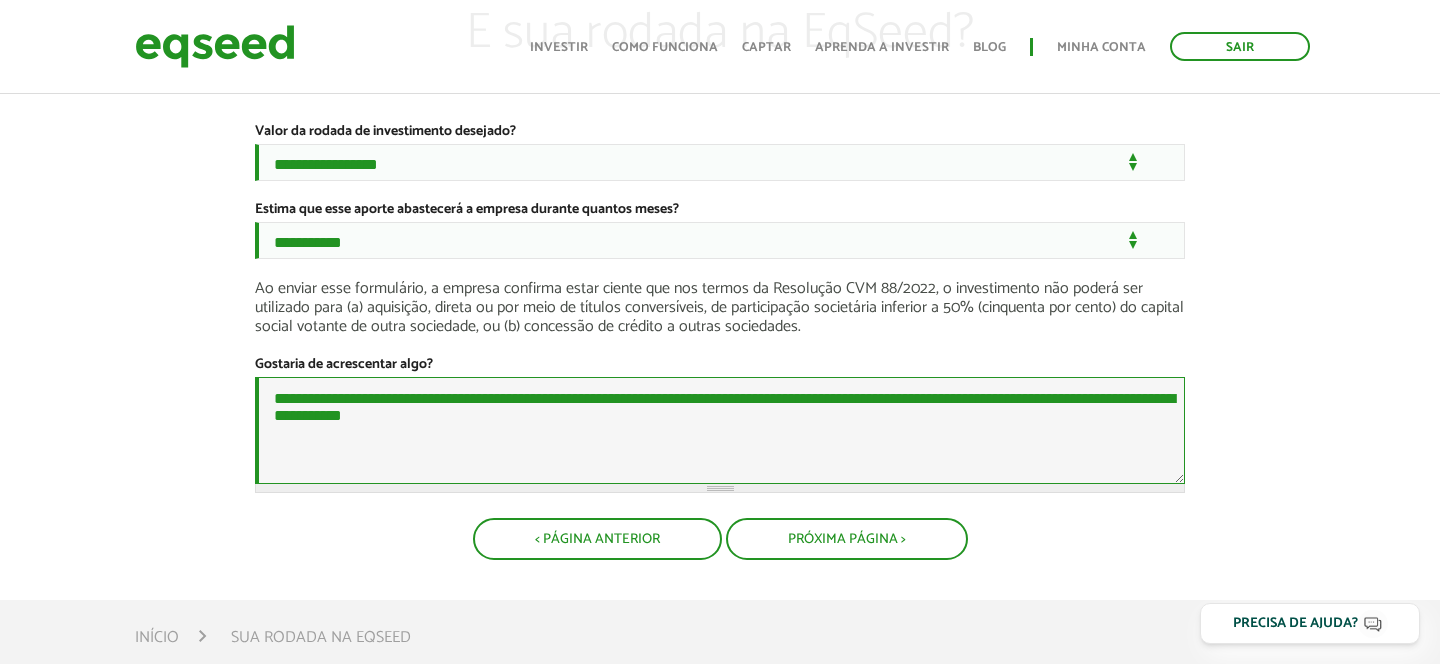 click on "**********" at bounding box center (720, 430) 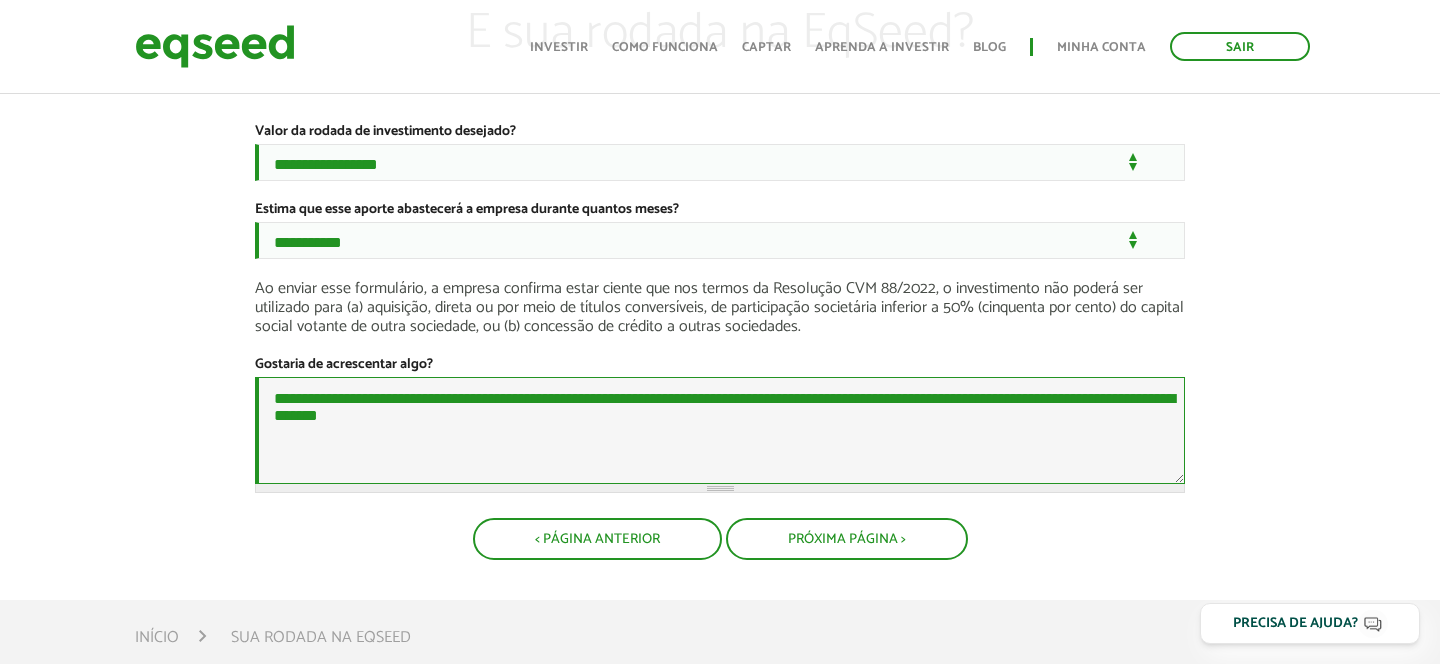 type on "**********" 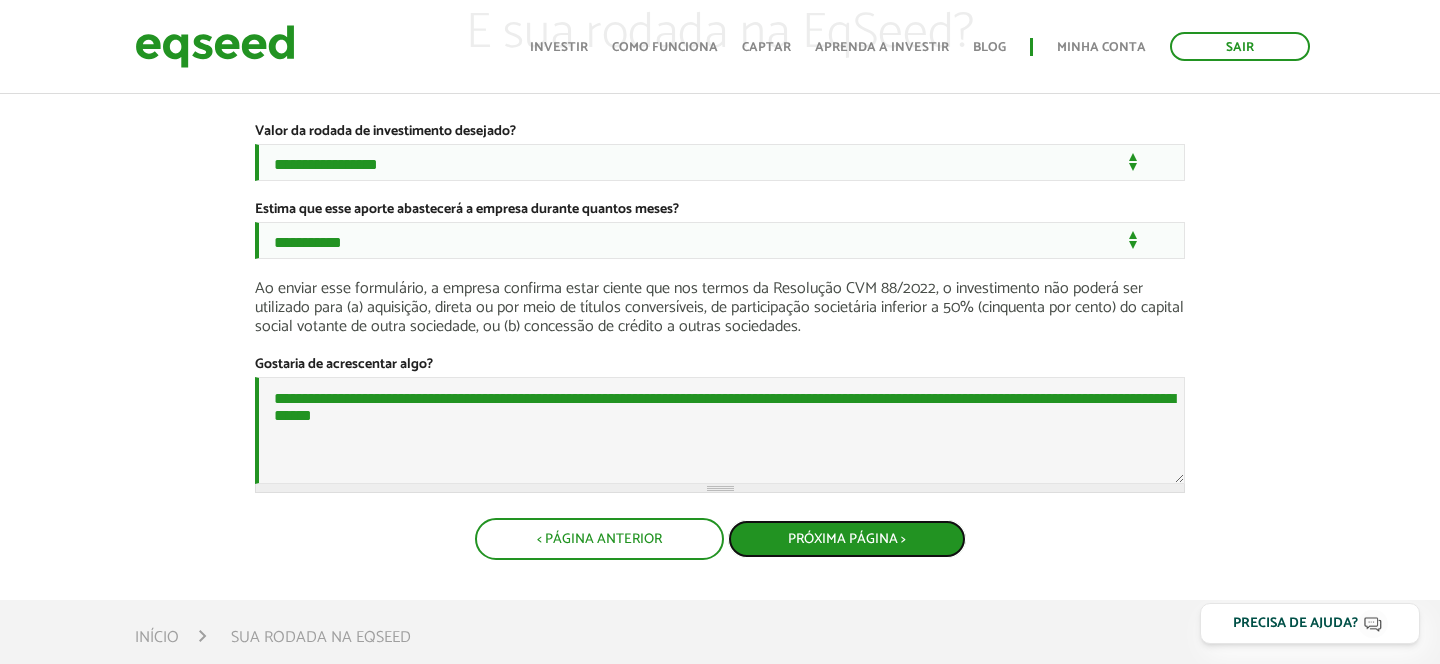 click on "Próxima Página >" at bounding box center (847, 539) 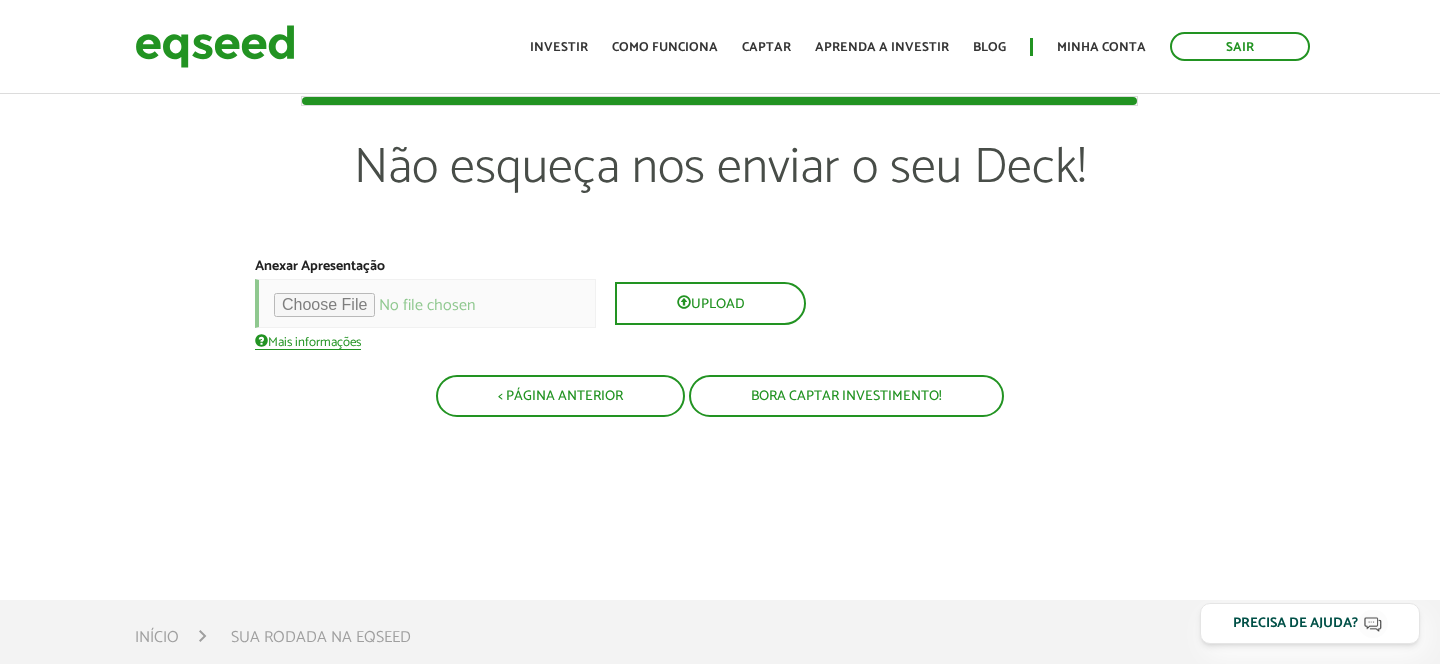 scroll, scrollTop: 0, scrollLeft: 0, axis: both 